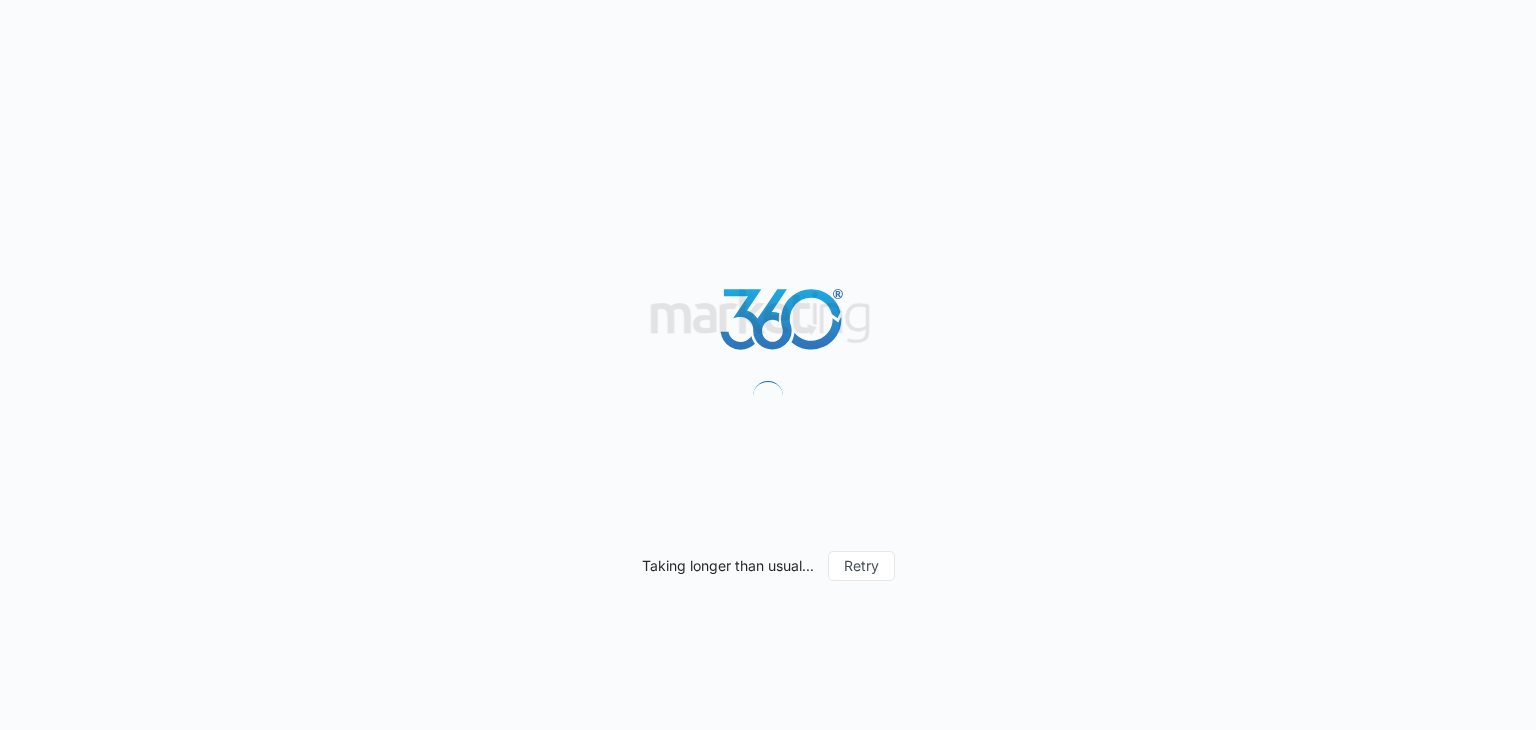 scroll, scrollTop: 0, scrollLeft: 0, axis: both 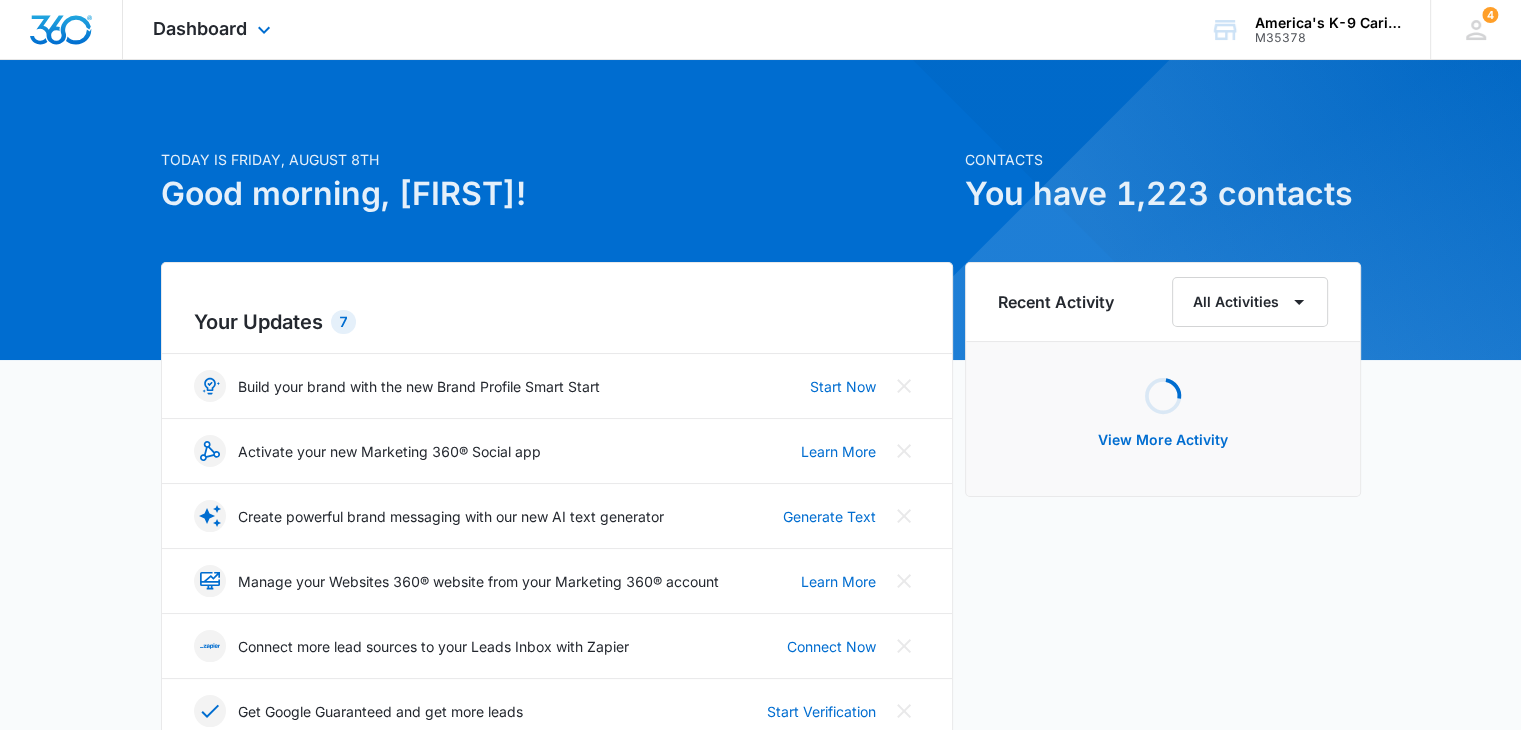 click on "Dashboard Apps Reputation Websites Forms CRM Email Social Content Ads Intelligence Files Brand Settings" at bounding box center (214, 29) 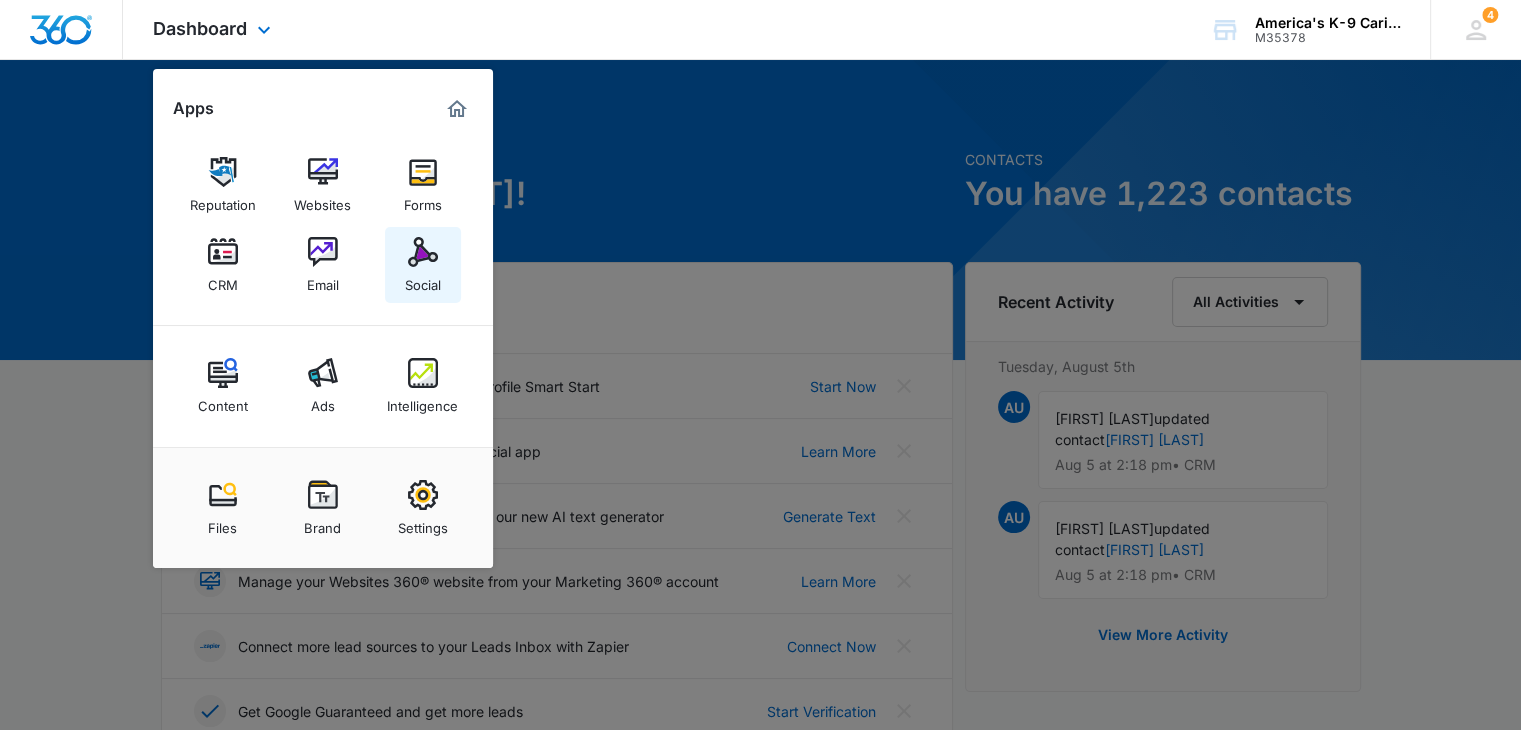 click at bounding box center (423, 252) 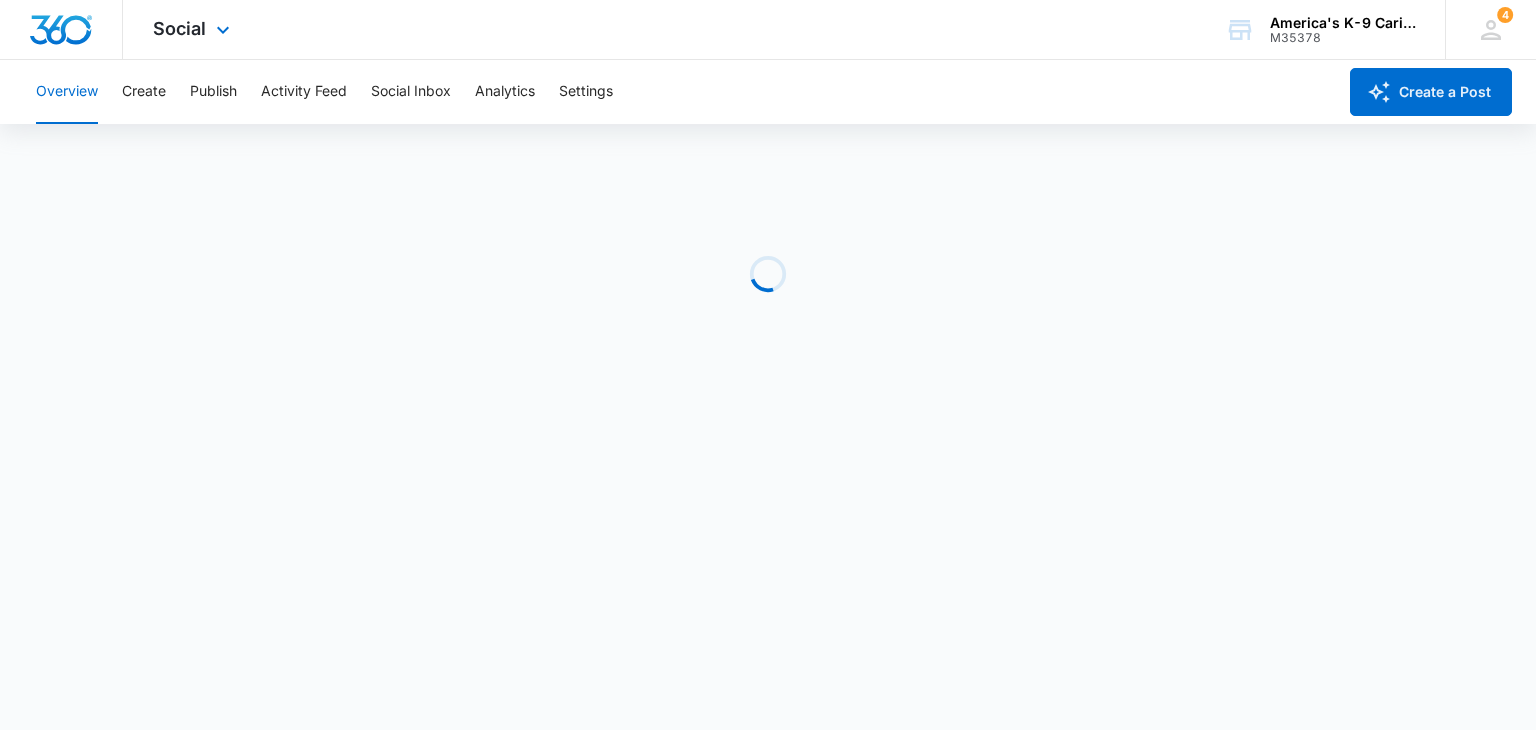 click on "Social Apps Reputation Websites Forms CRM Email Social Content Ads Intelligence Files Brand Settings" at bounding box center (194, 29) 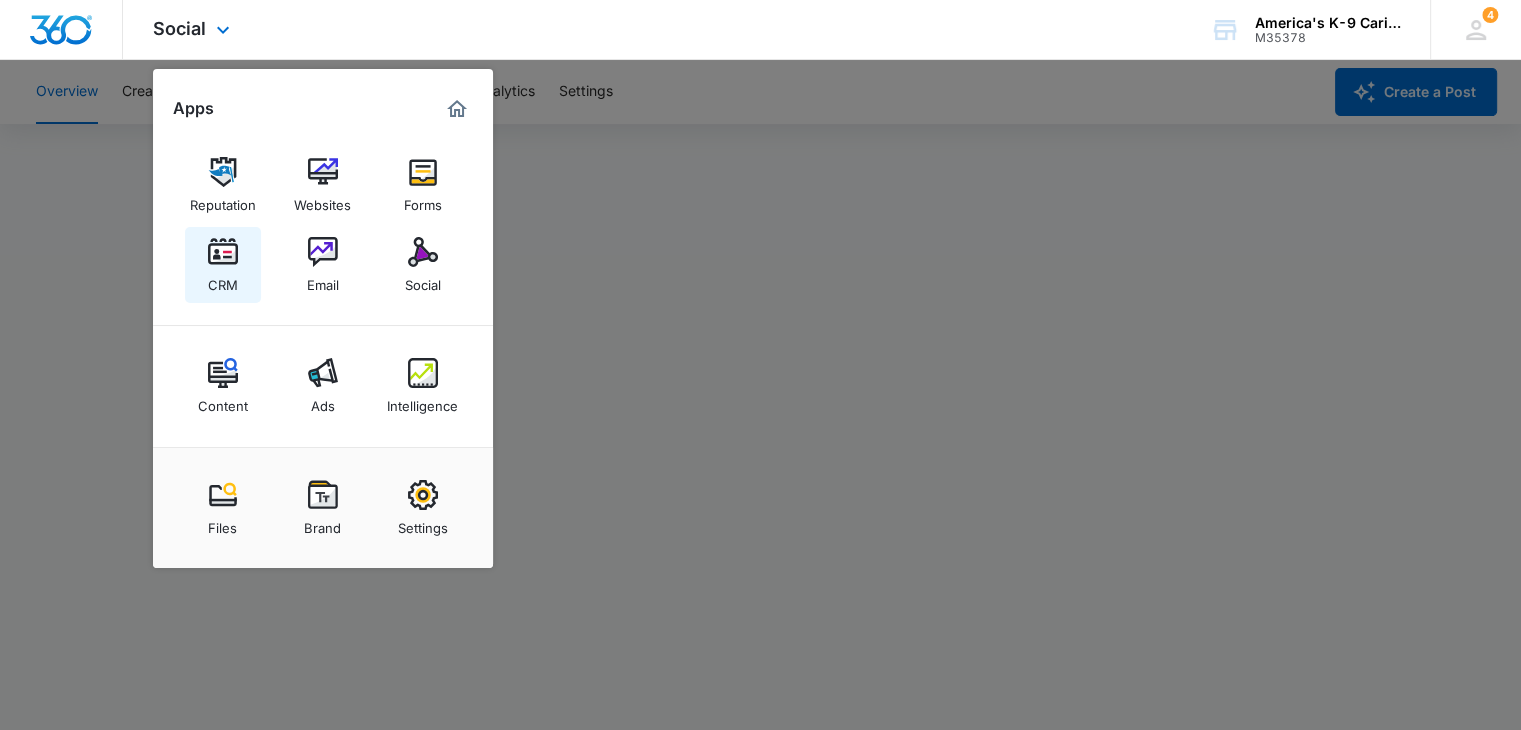 click on "CRM" at bounding box center (223, 280) 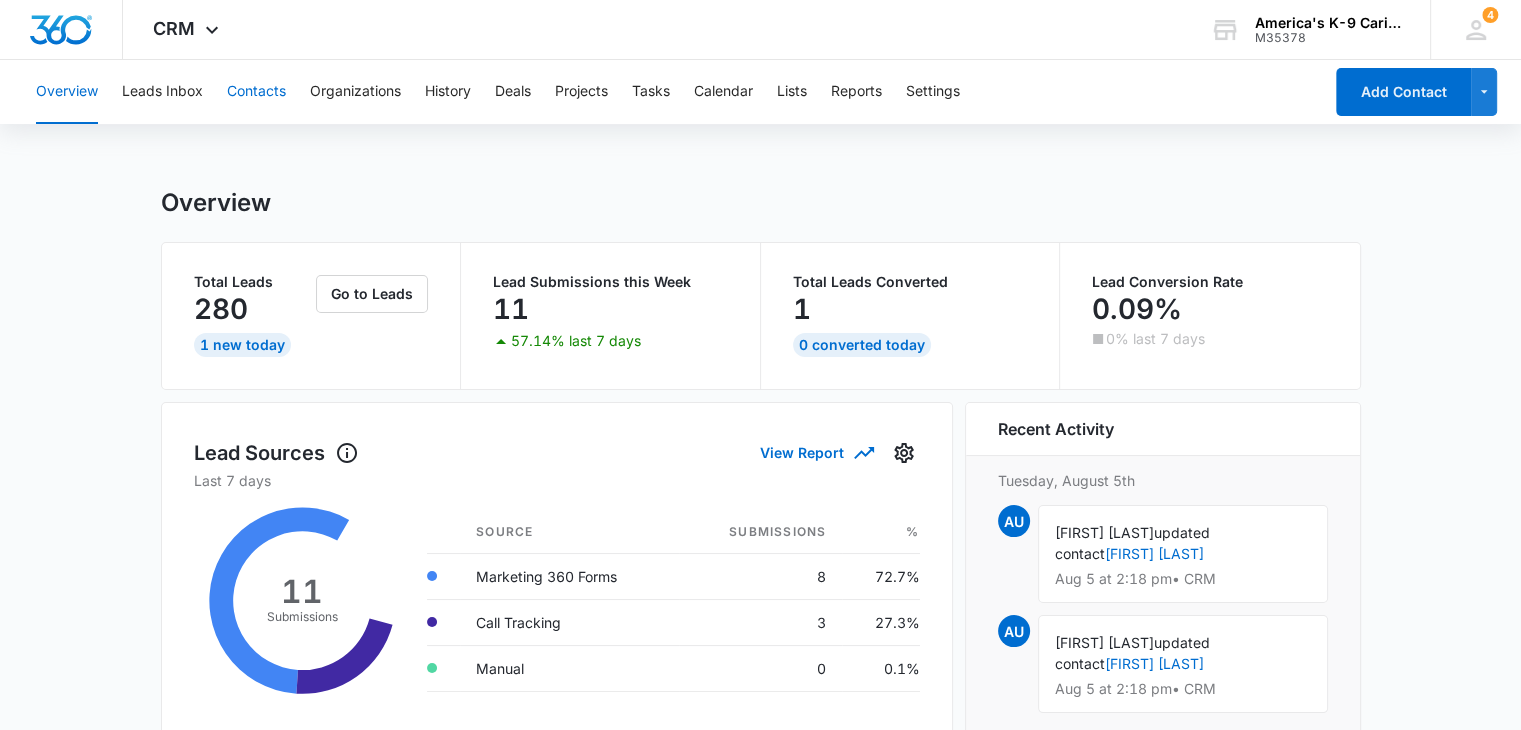 click on "Contacts" at bounding box center (256, 92) 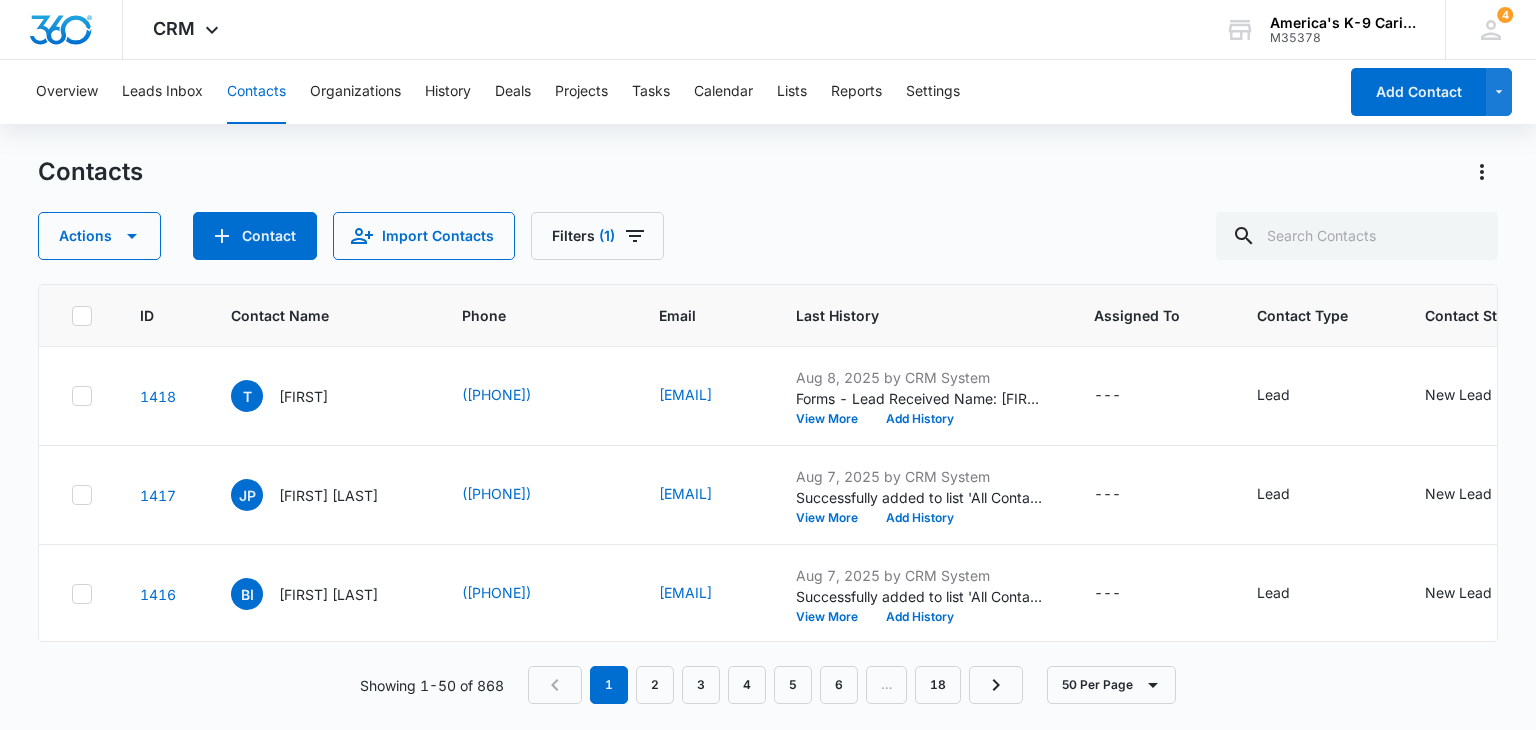 scroll, scrollTop: 12, scrollLeft: 0, axis: vertical 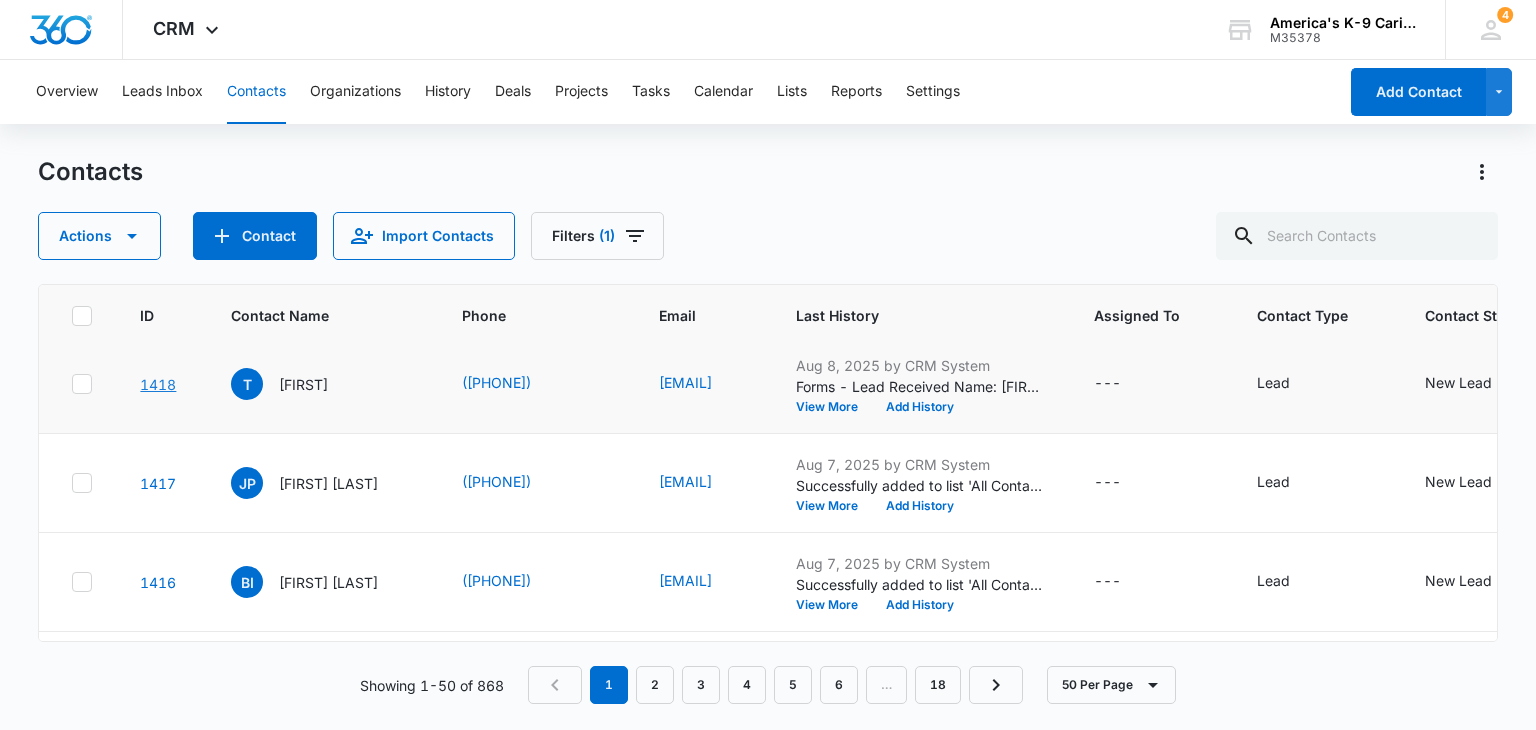 click on "1418" at bounding box center (158, 384) 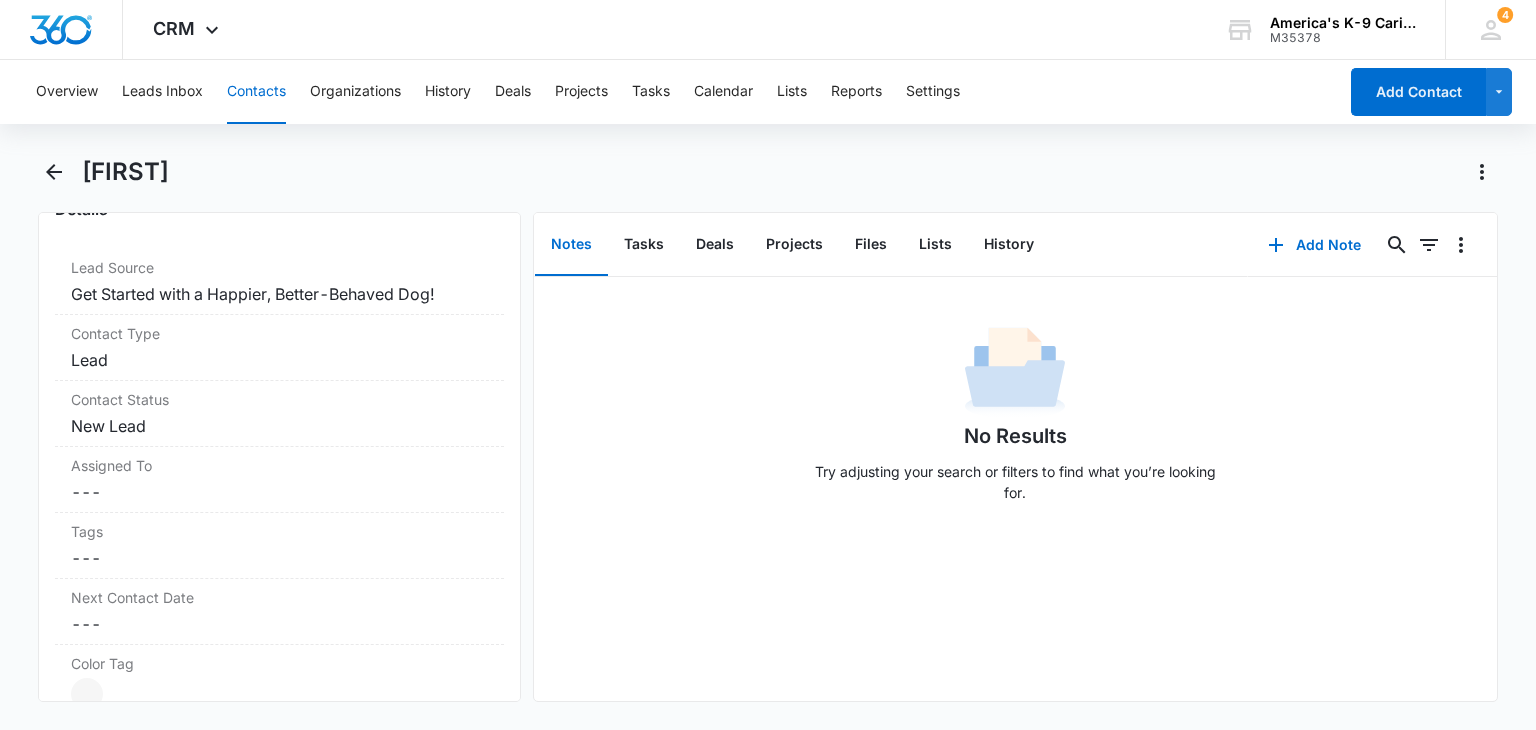 scroll, scrollTop: 790, scrollLeft: 0, axis: vertical 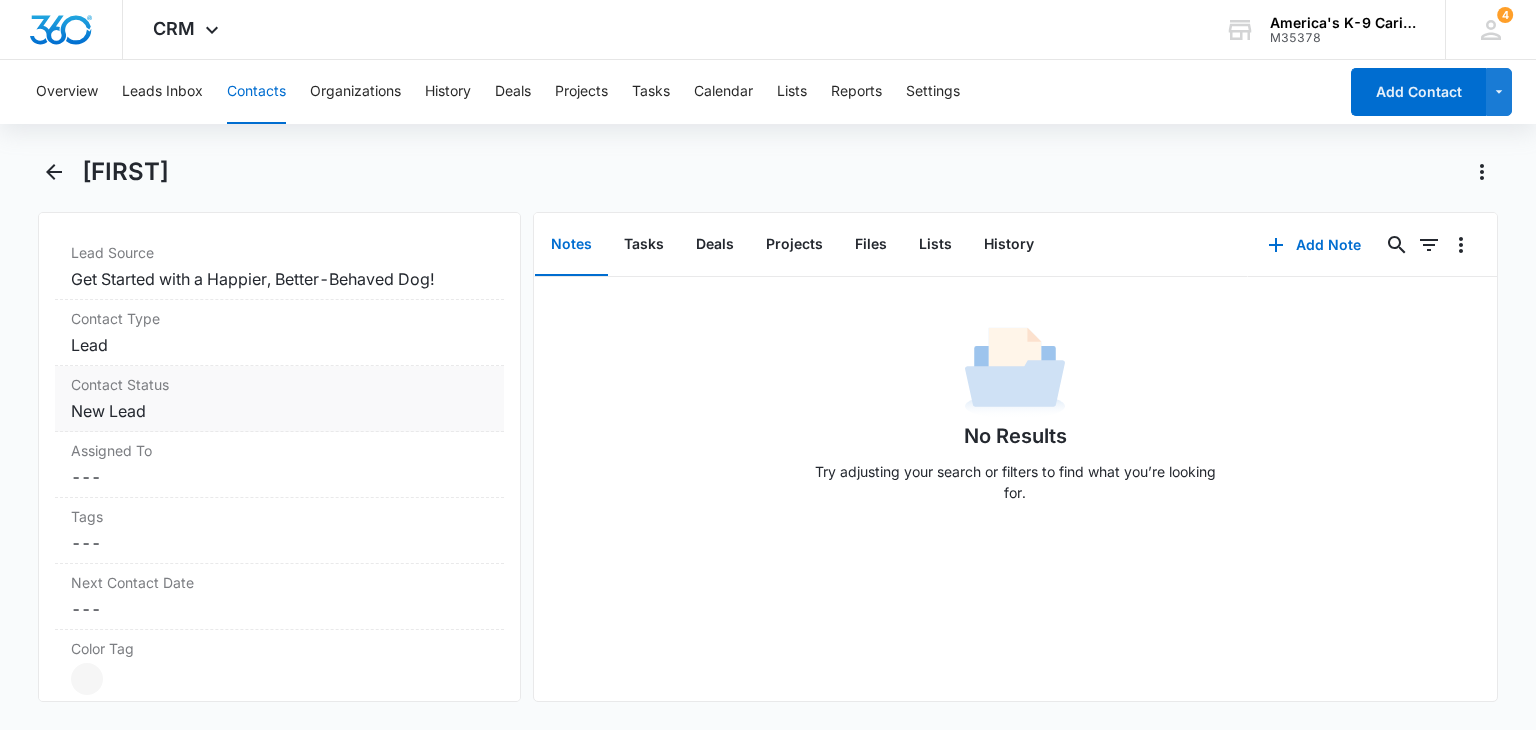 click on "Cancel Save Changes New Lead" at bounding box center (279, 411) 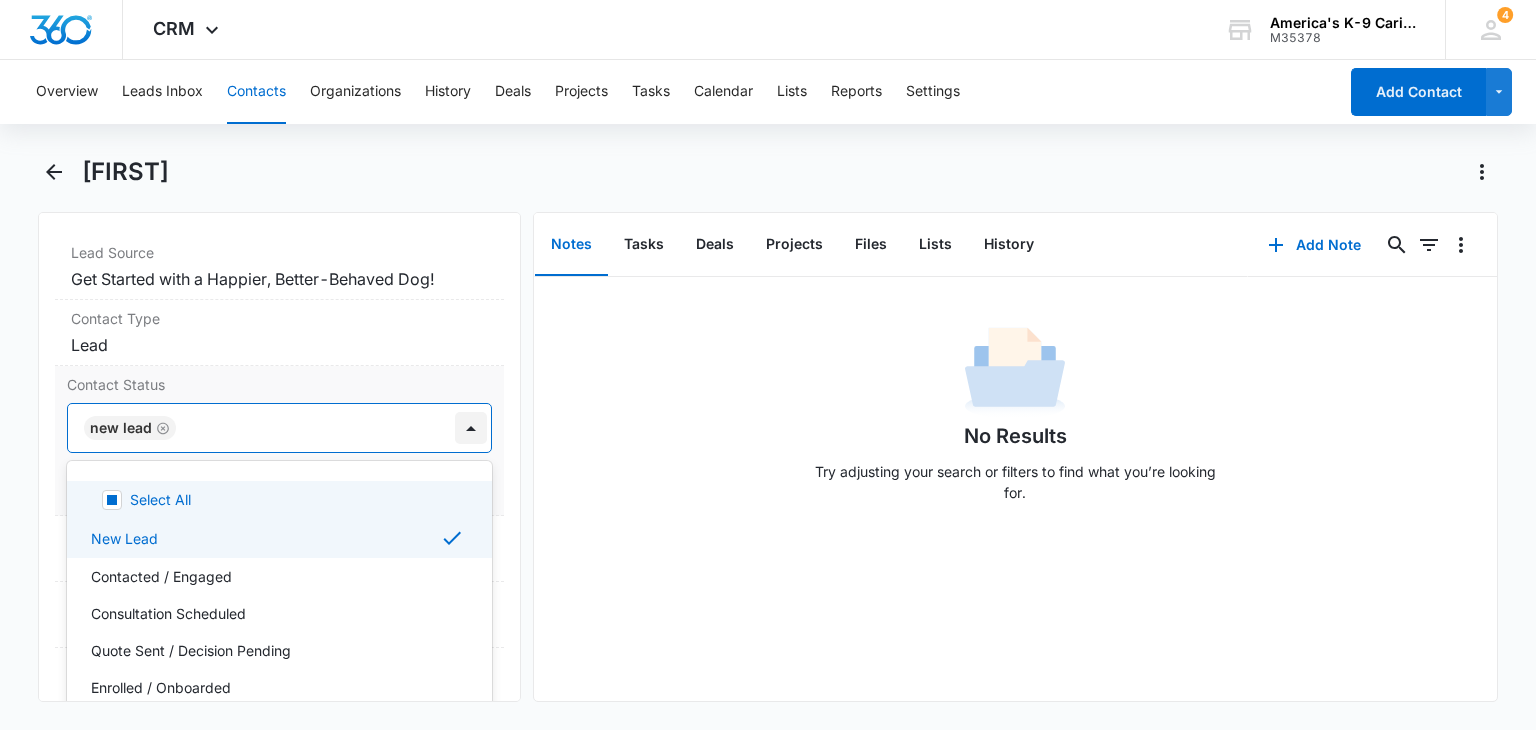 click at bounding box center (471, 428) 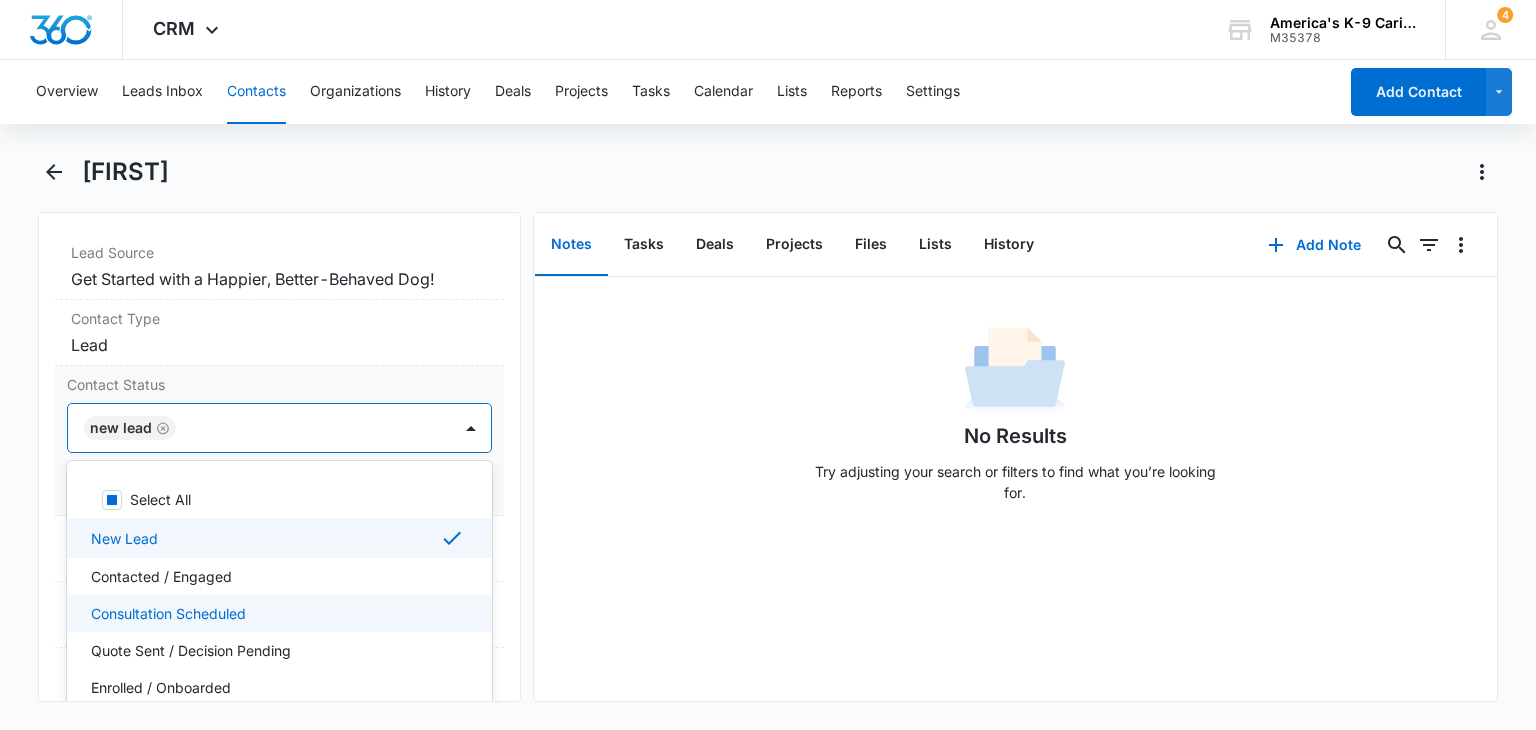 click on "Consultation Scheduled" at bounding box center [279, 613] 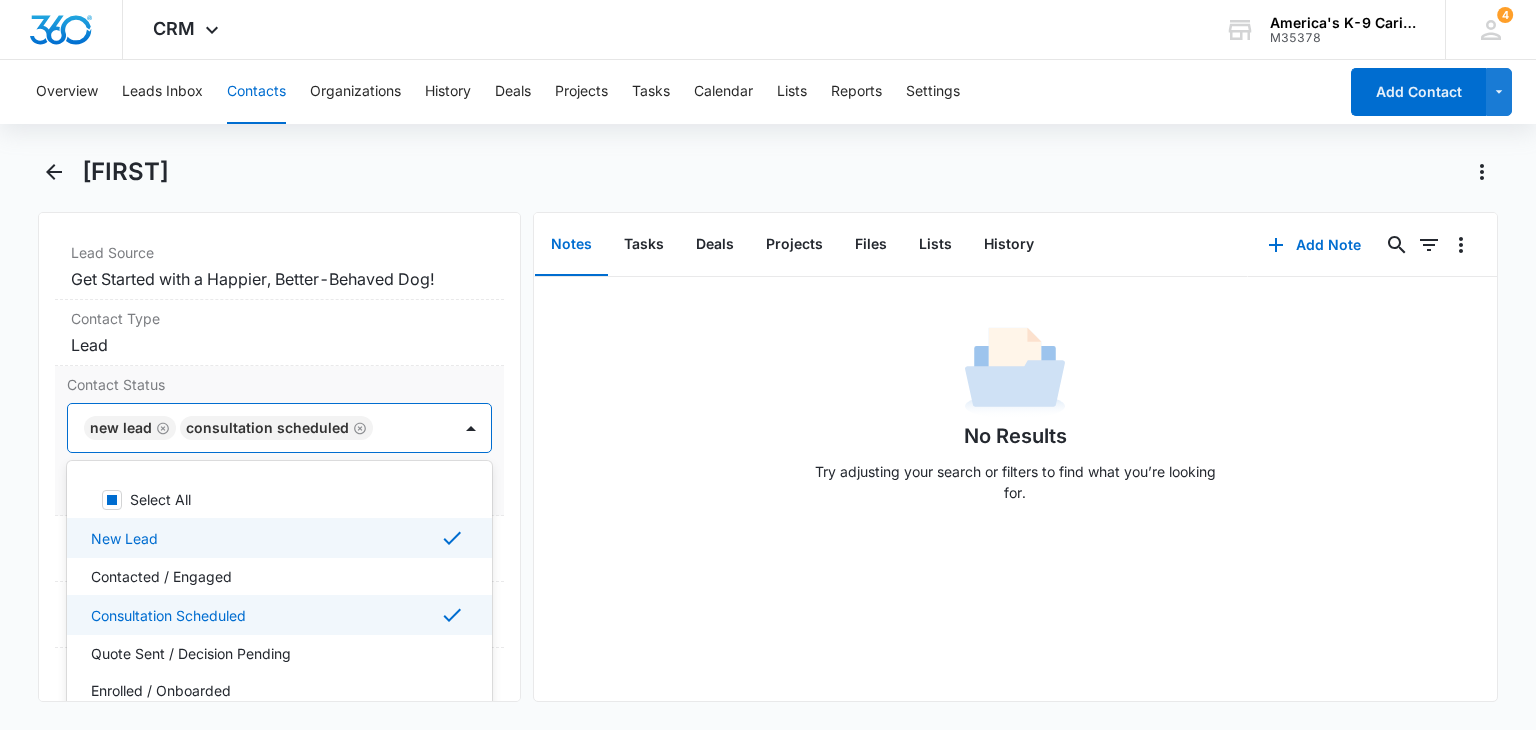 click 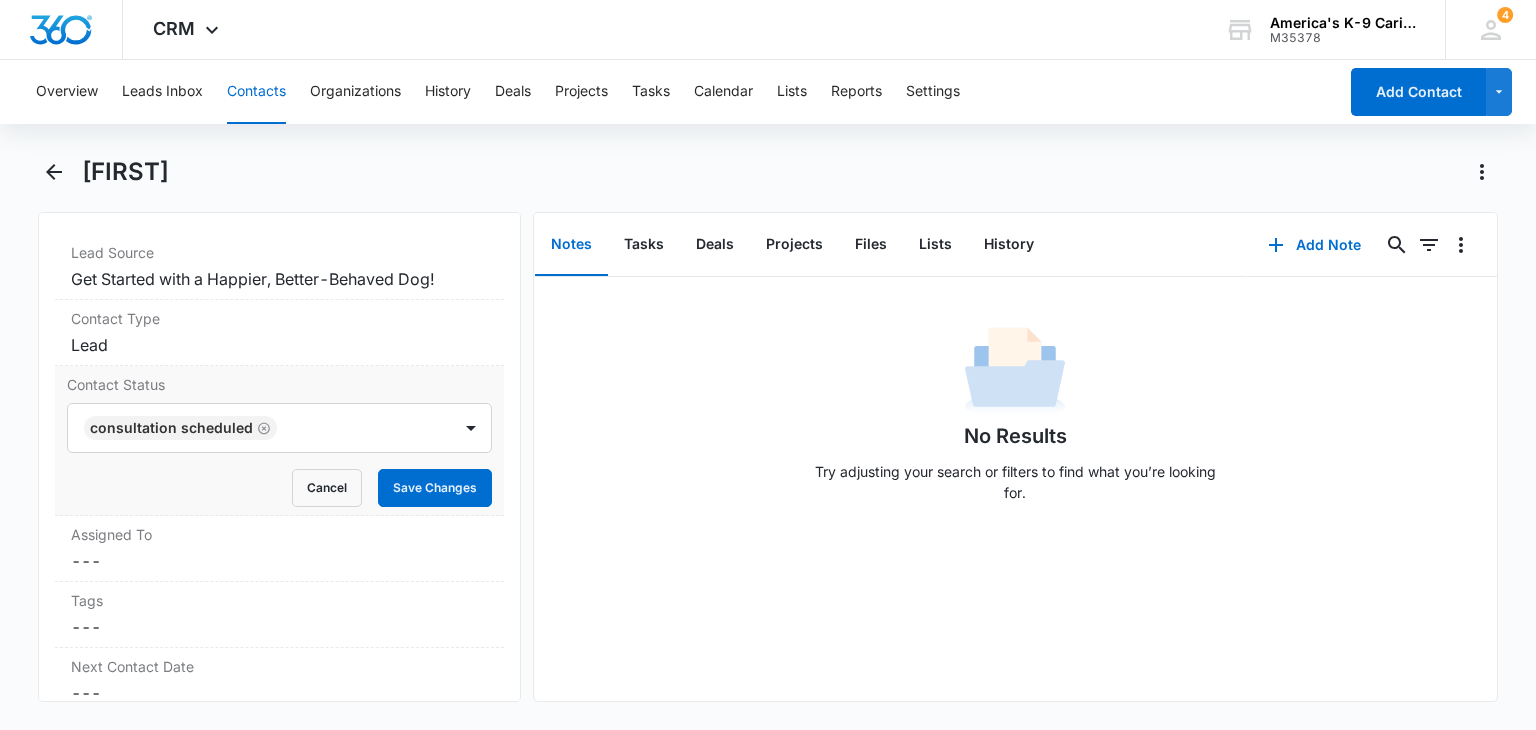 click on "Contact Status" at bounding box center [279, 384] 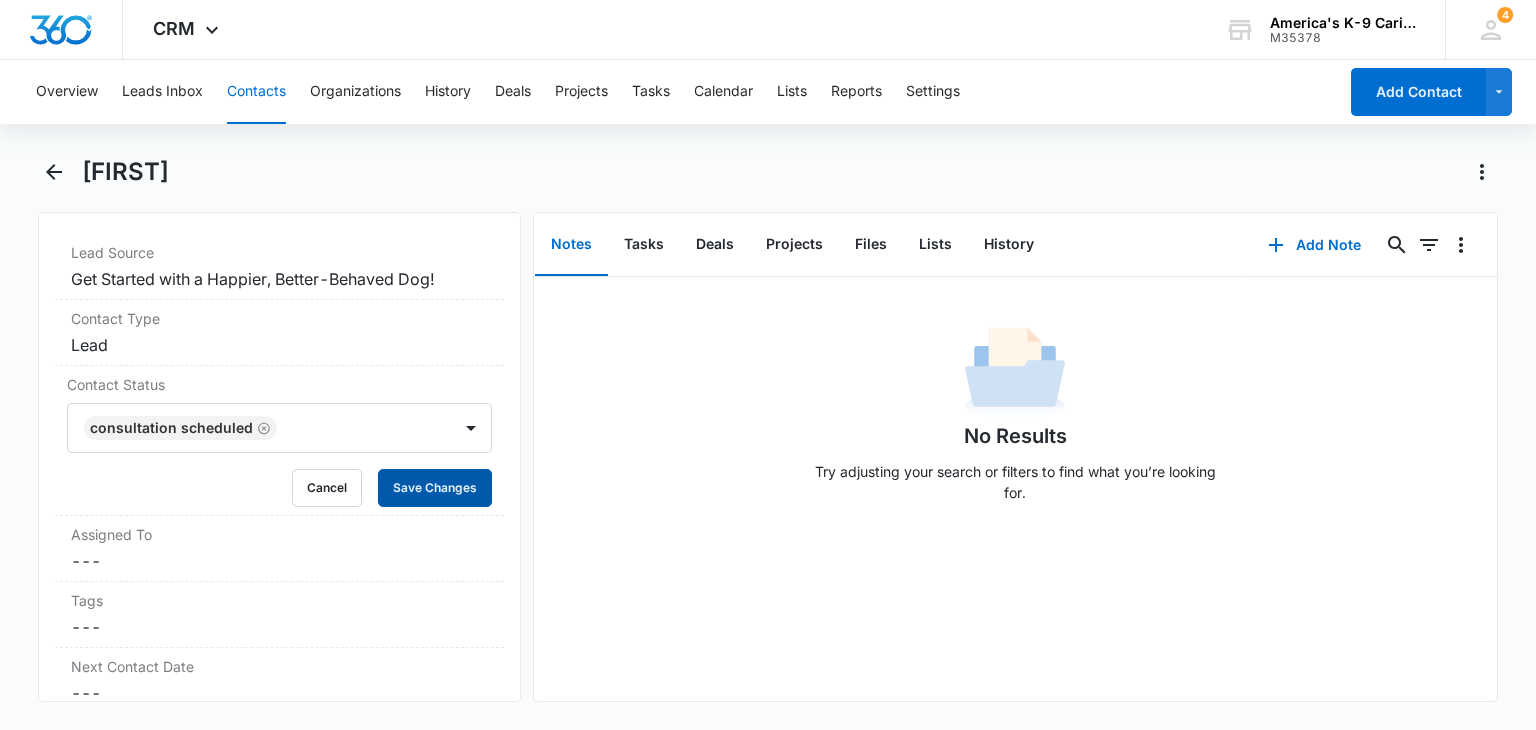 click on "Save Changes" at bounding box center (435, 488) 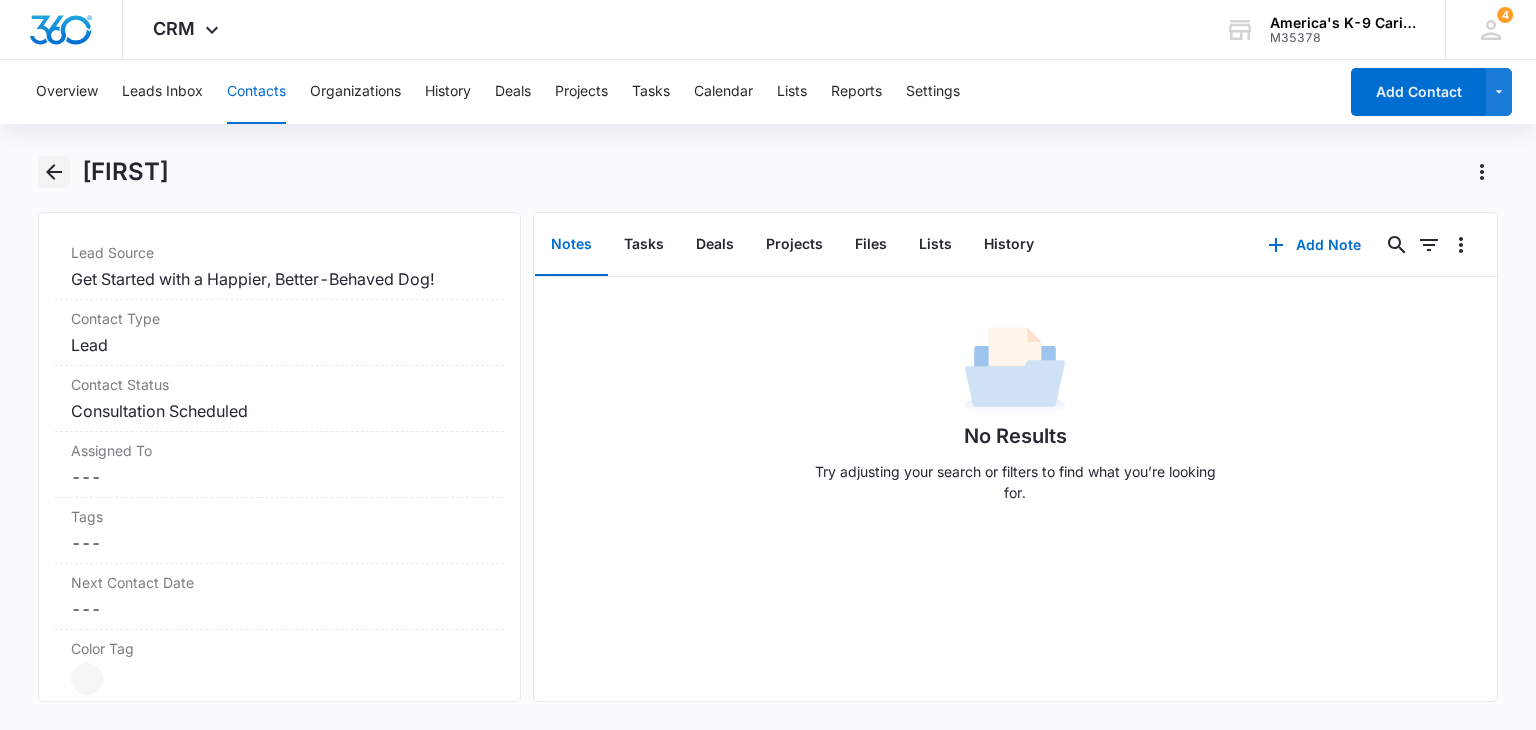 click 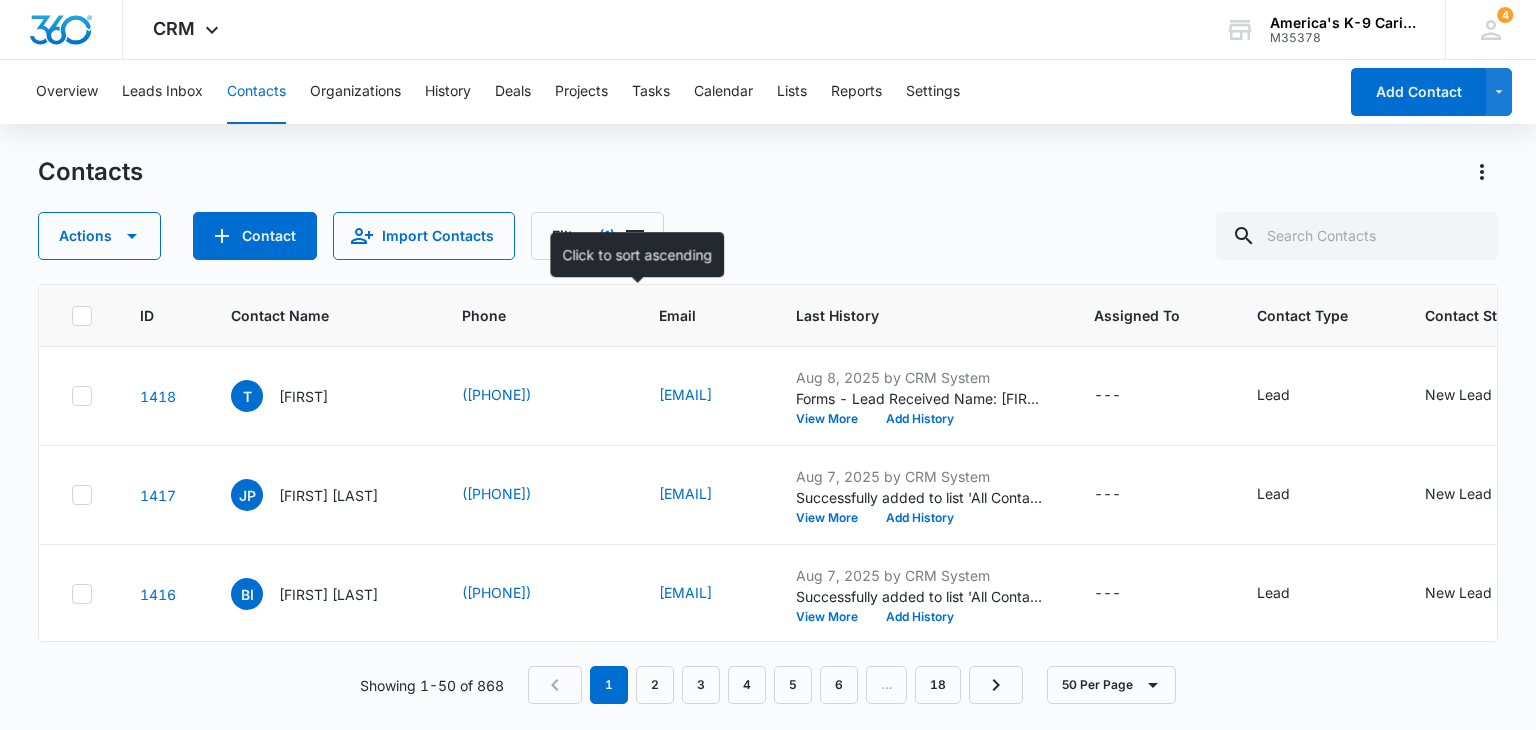 scroll, scrollTop: 12, scrollLeft: 0, axis: vertical 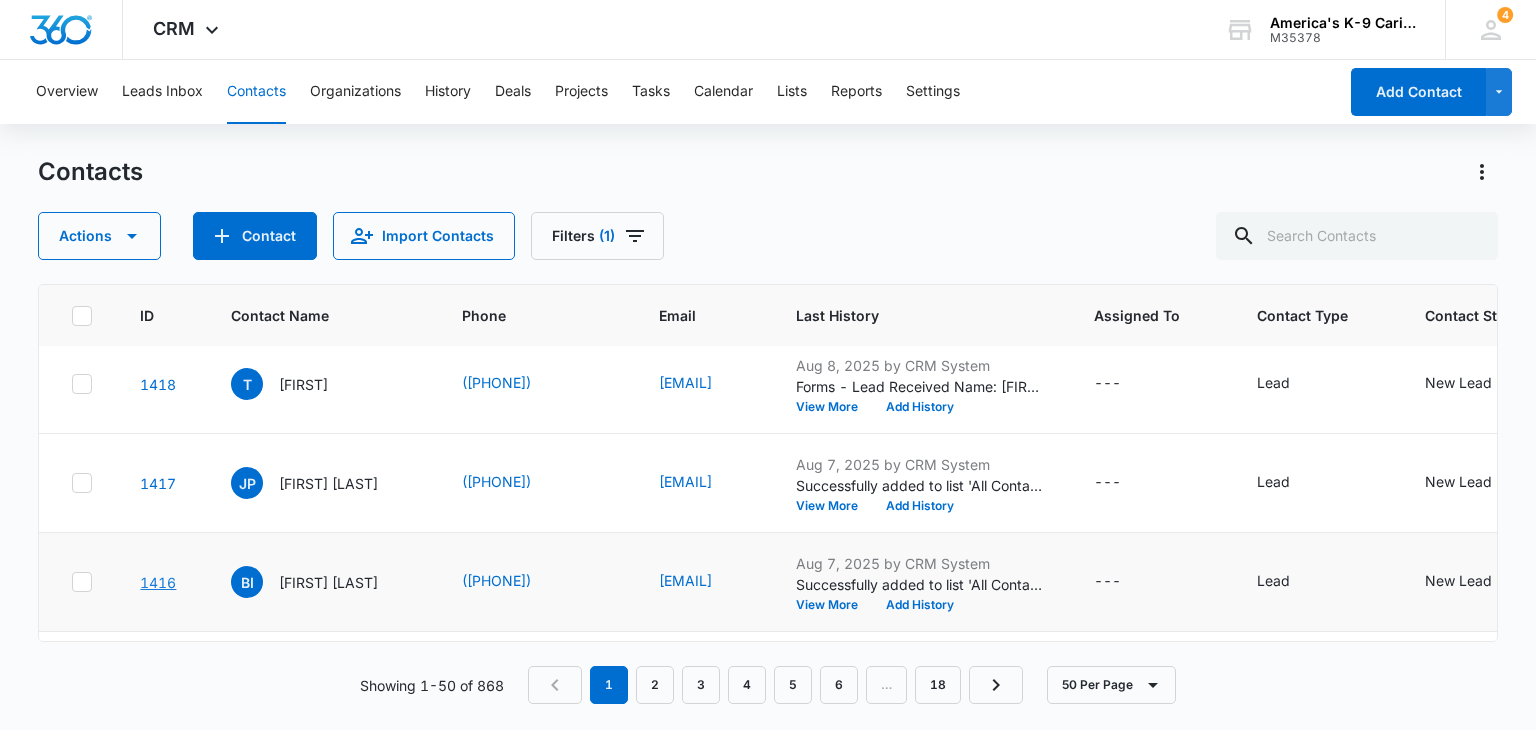 click on "1416" at bounding box center (158, 582) 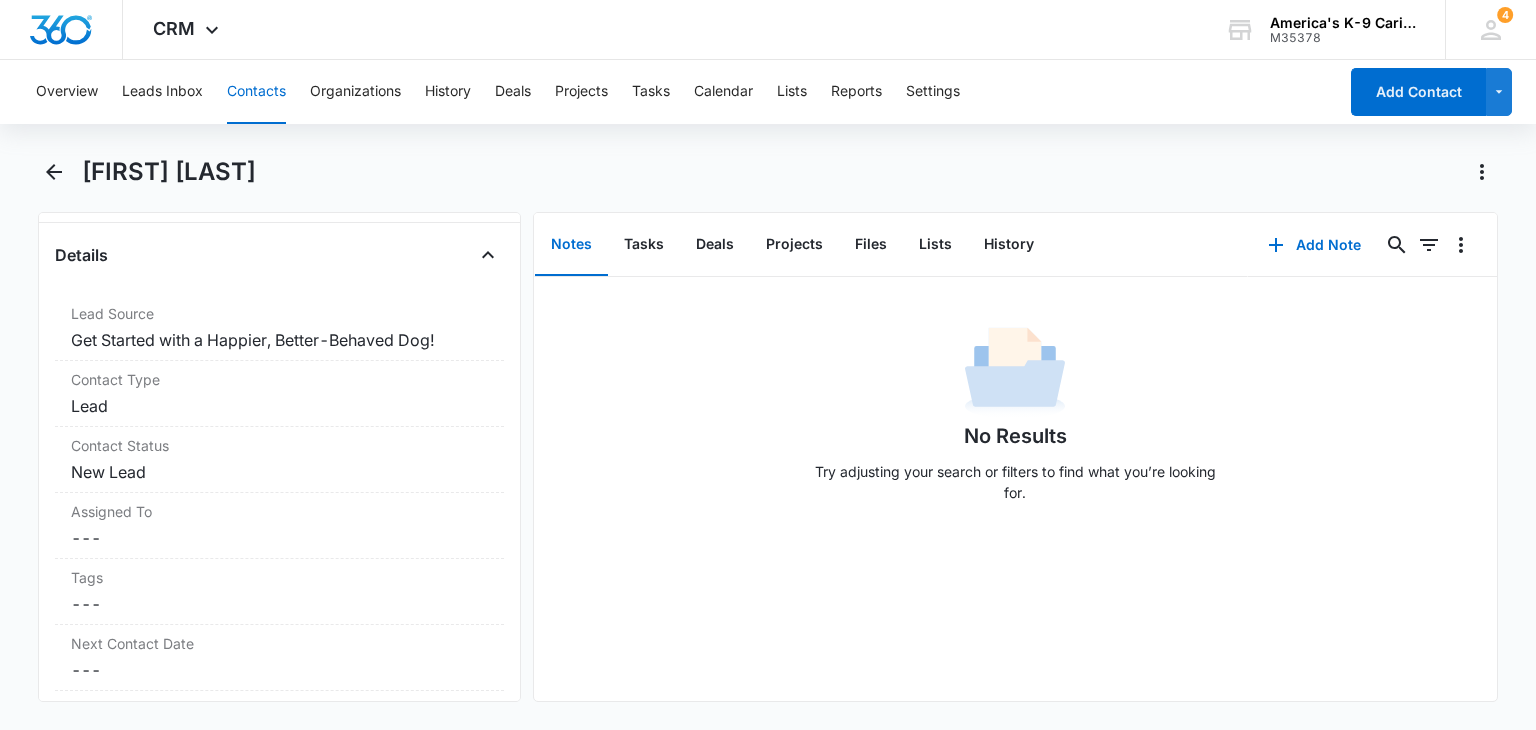 scroll, scrollTop: 755, scrollLeft: 0, axis: vertical 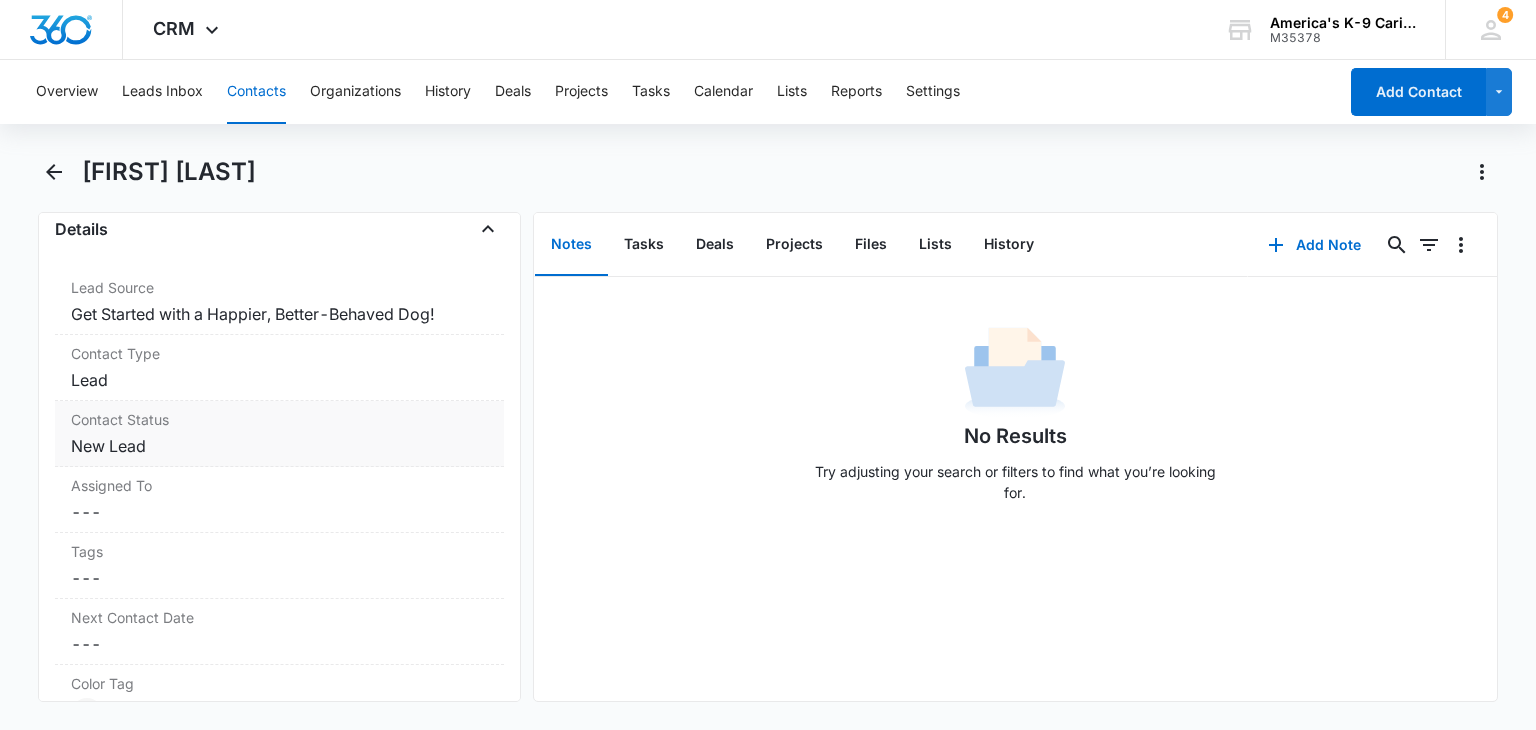 click on "Contact Status" at bounding box center (279, 419) 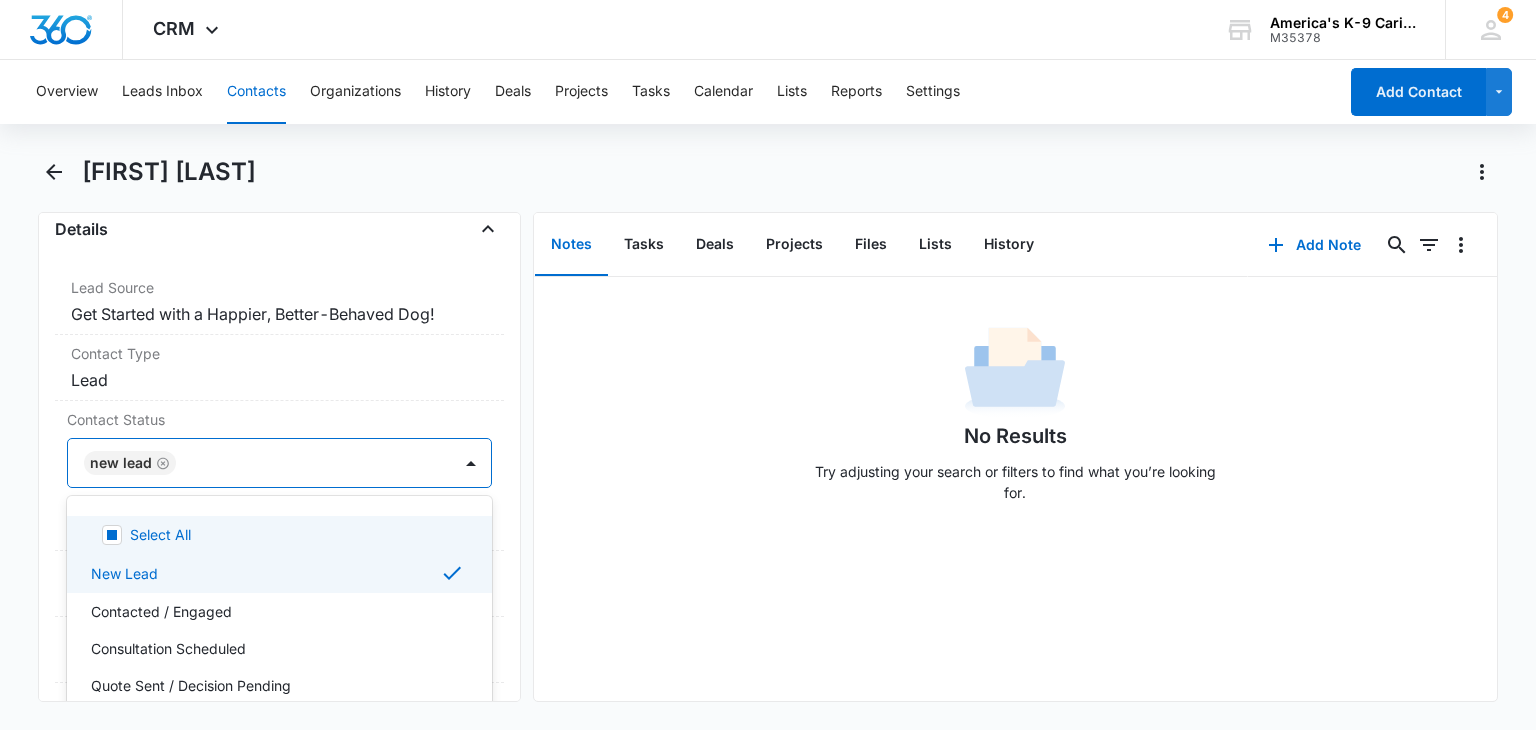 click at bounding box center [471, 463] 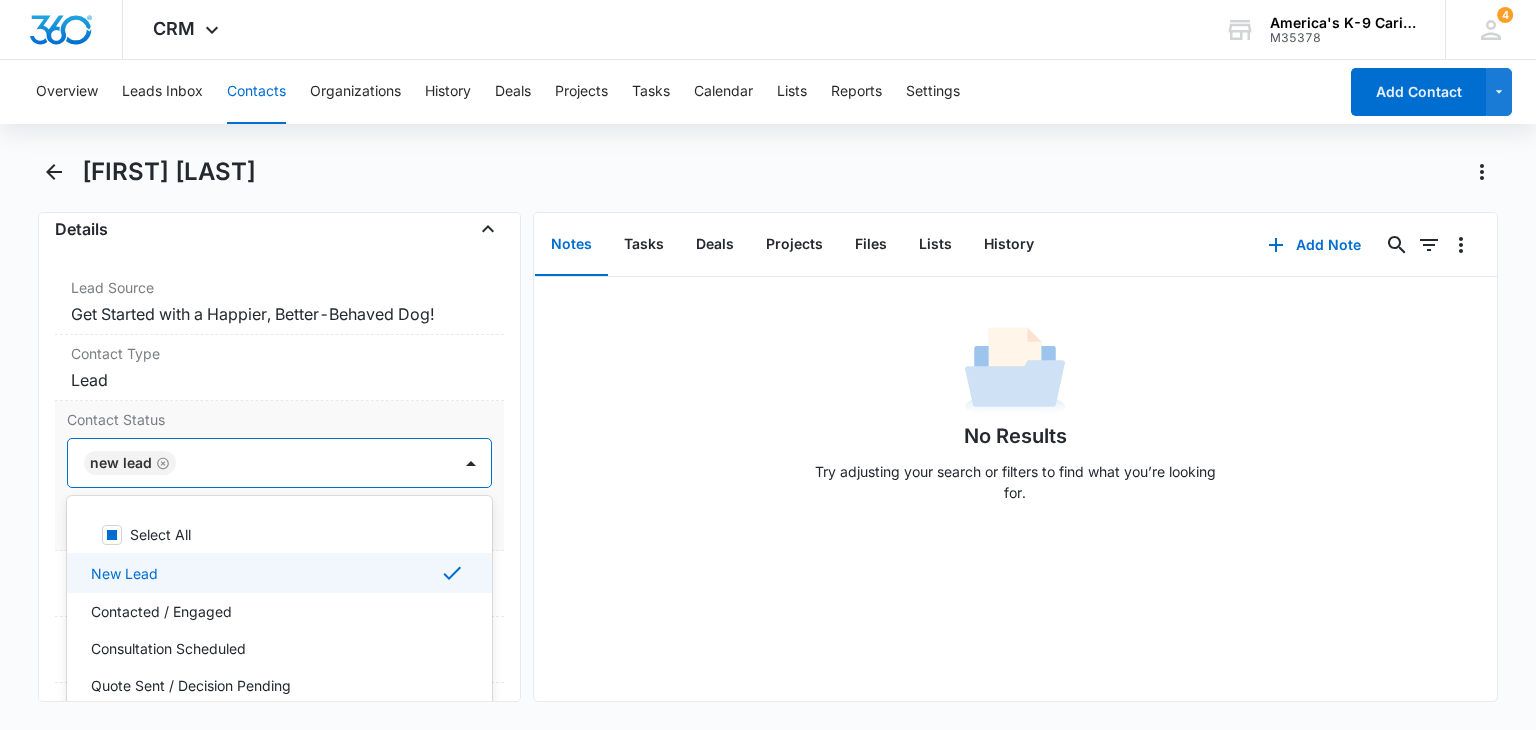 click on "New Lead" at bounding box center [277, 573] 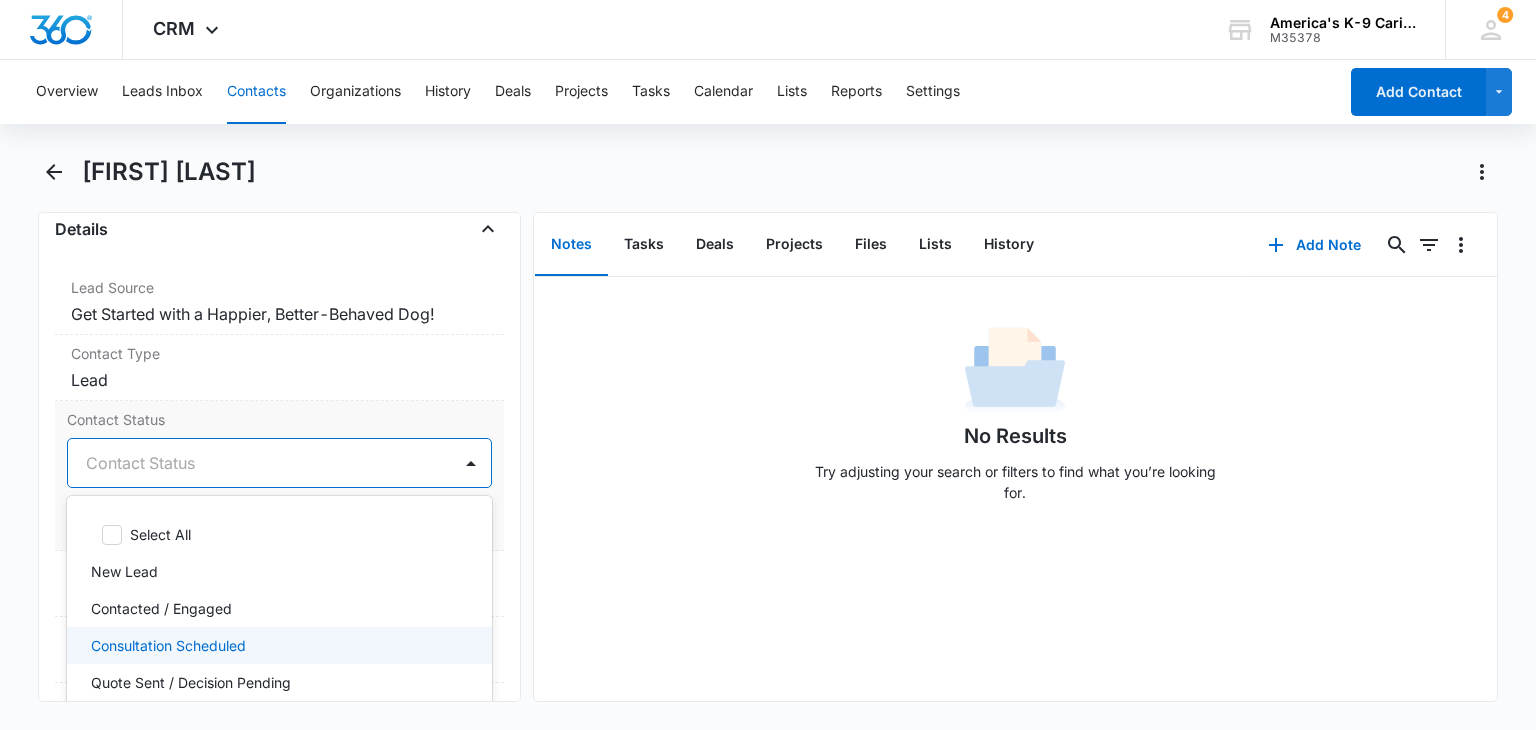click on "Consultation Scheduled" at bounding box center [279, 645] 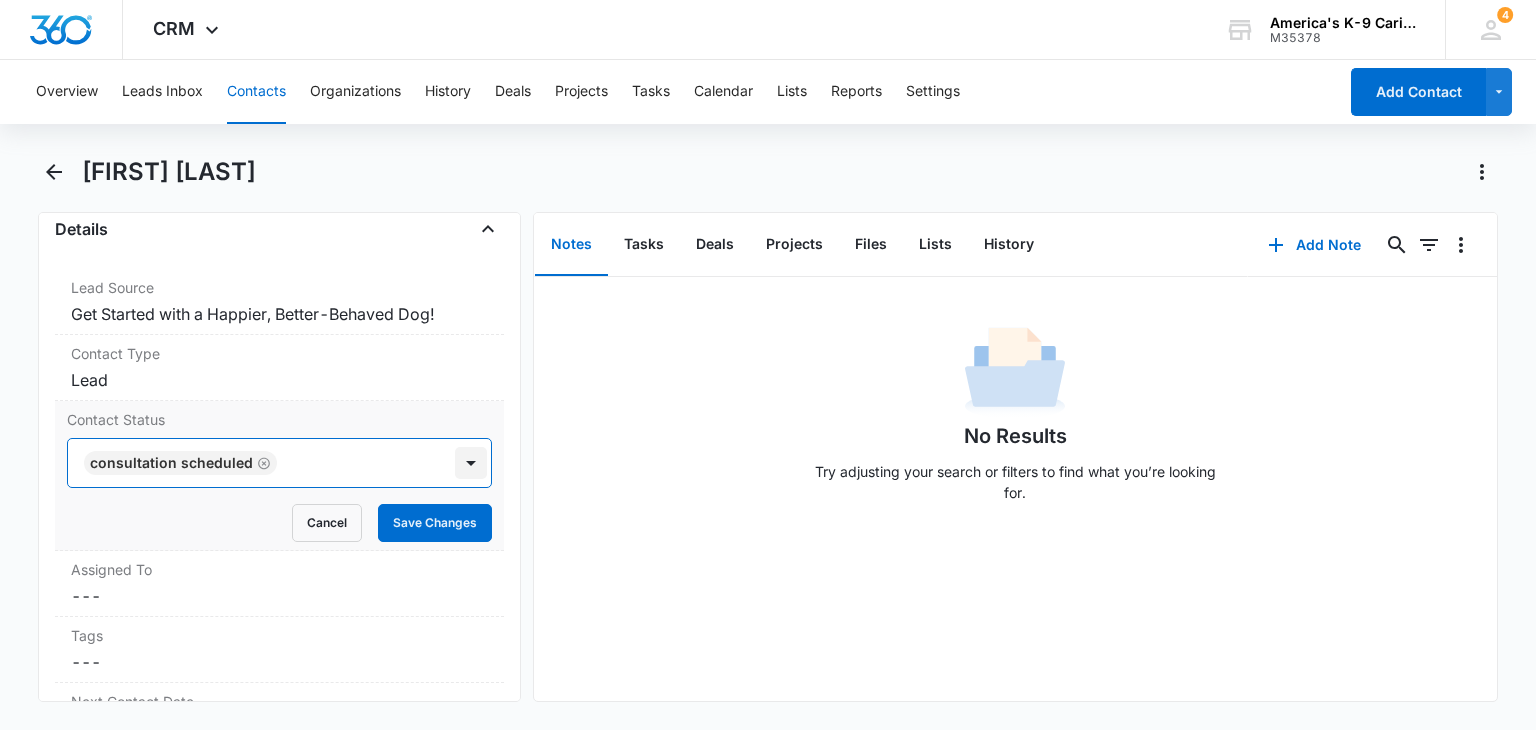 click at bounding box center [471, 463] 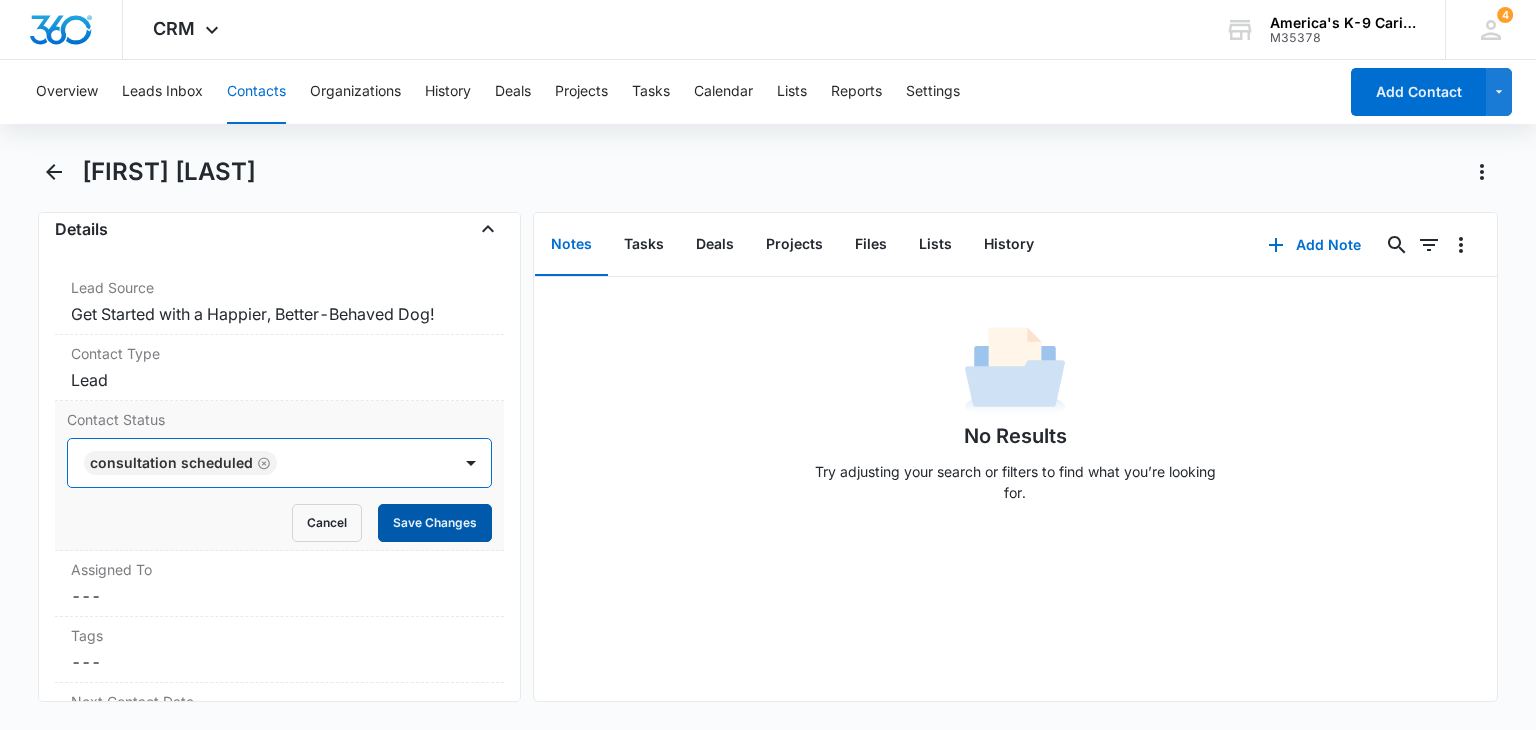 click on "Save Changes" at bounding box center [435, 523] 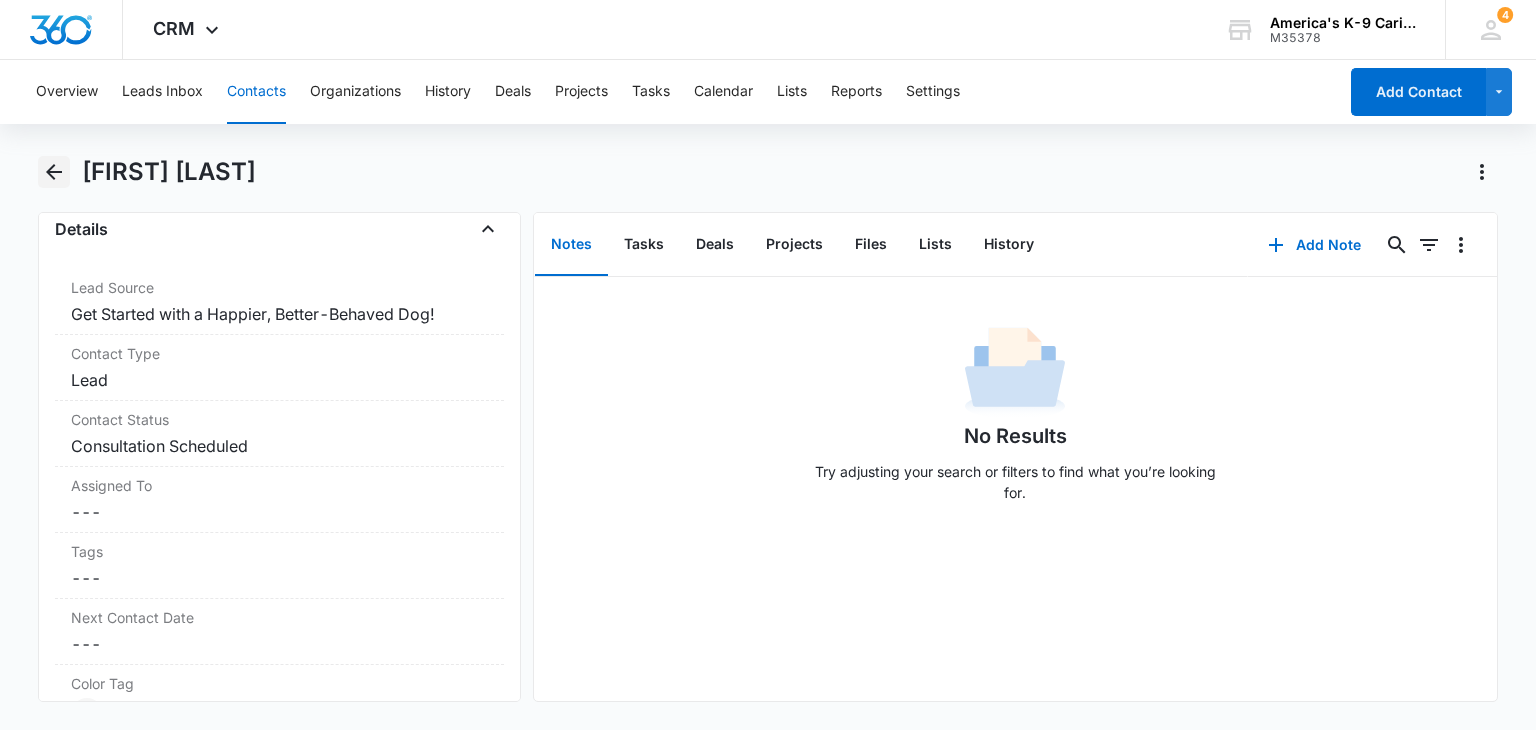 click 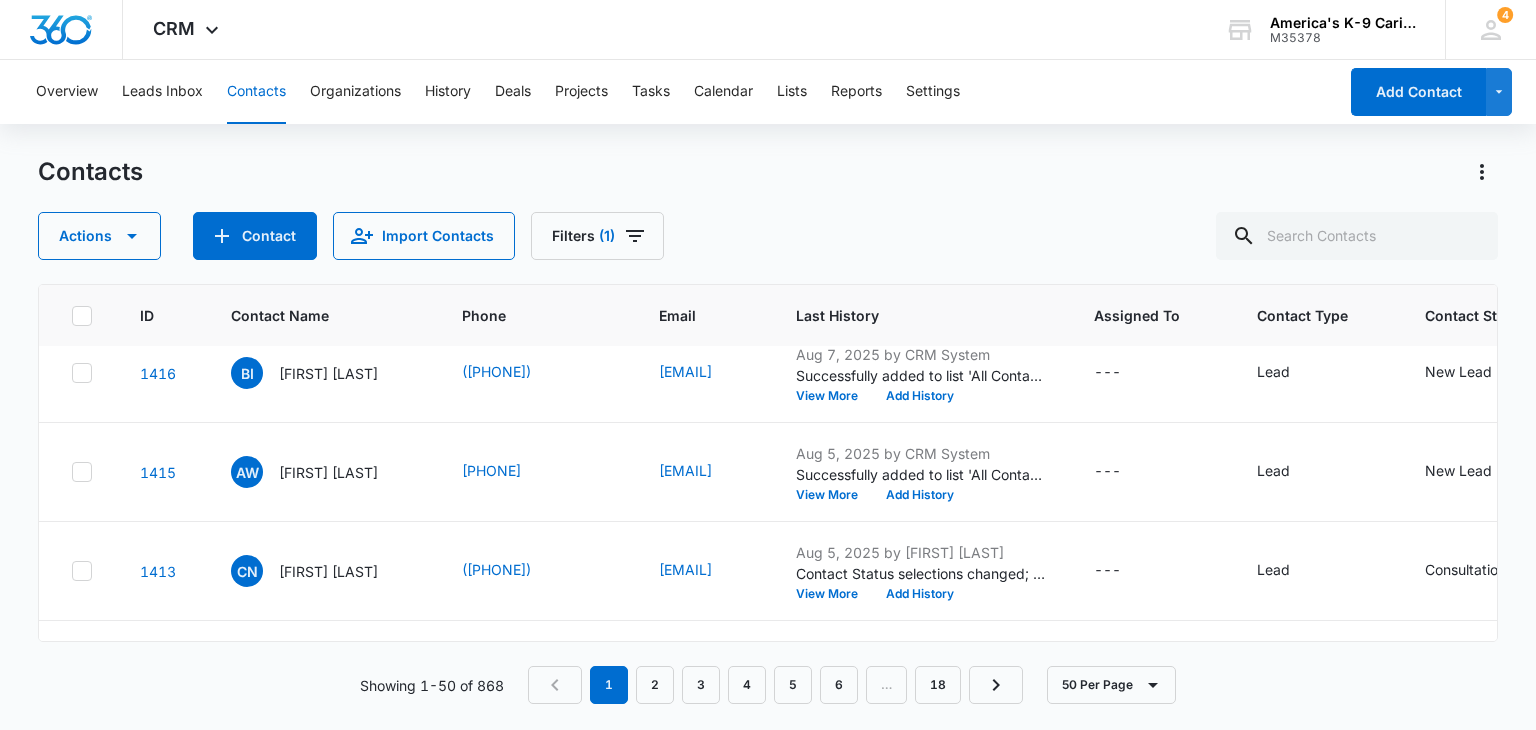scroll, scrollTop: 252, scrollLeft: 0, axis: vertical 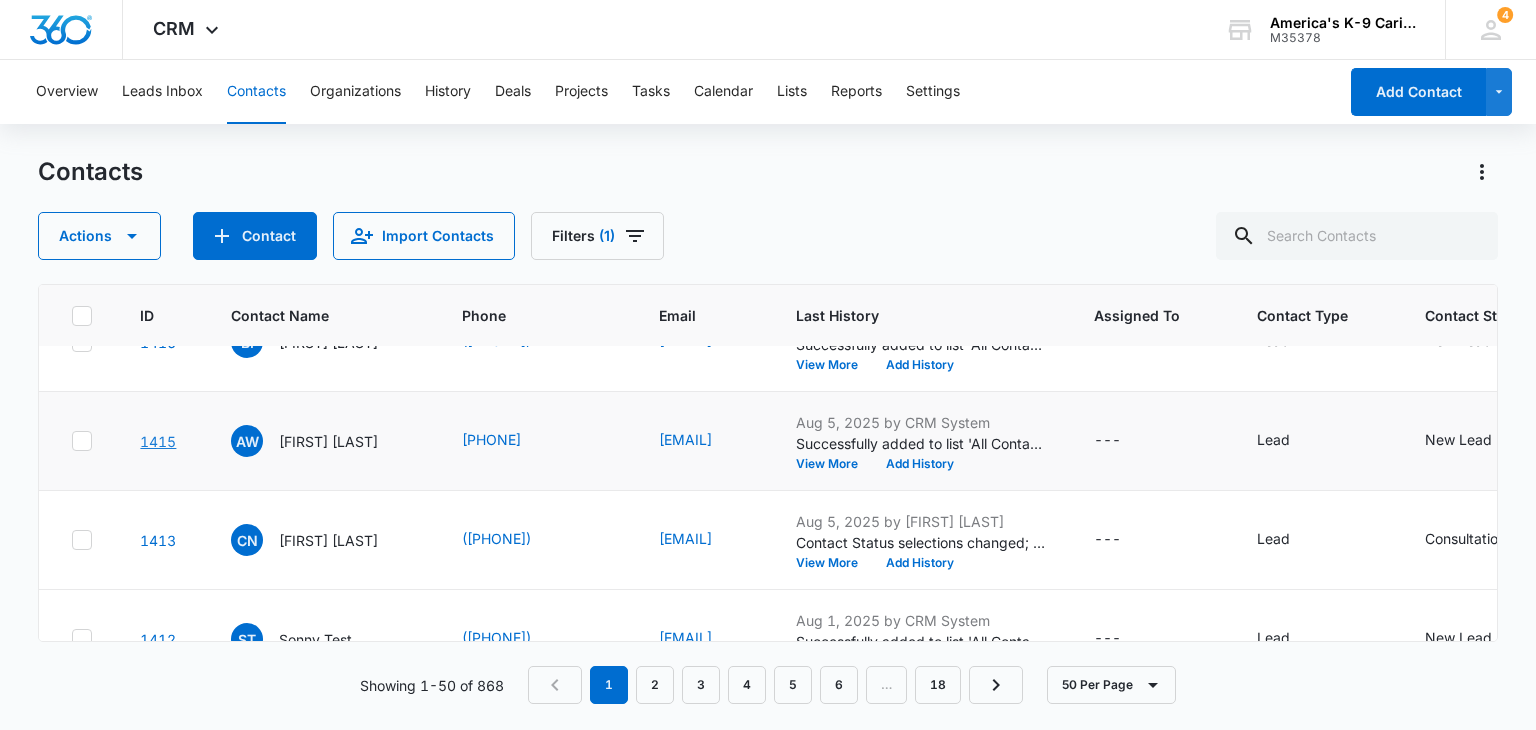 click on "1415" at bounding box center (158, 441) 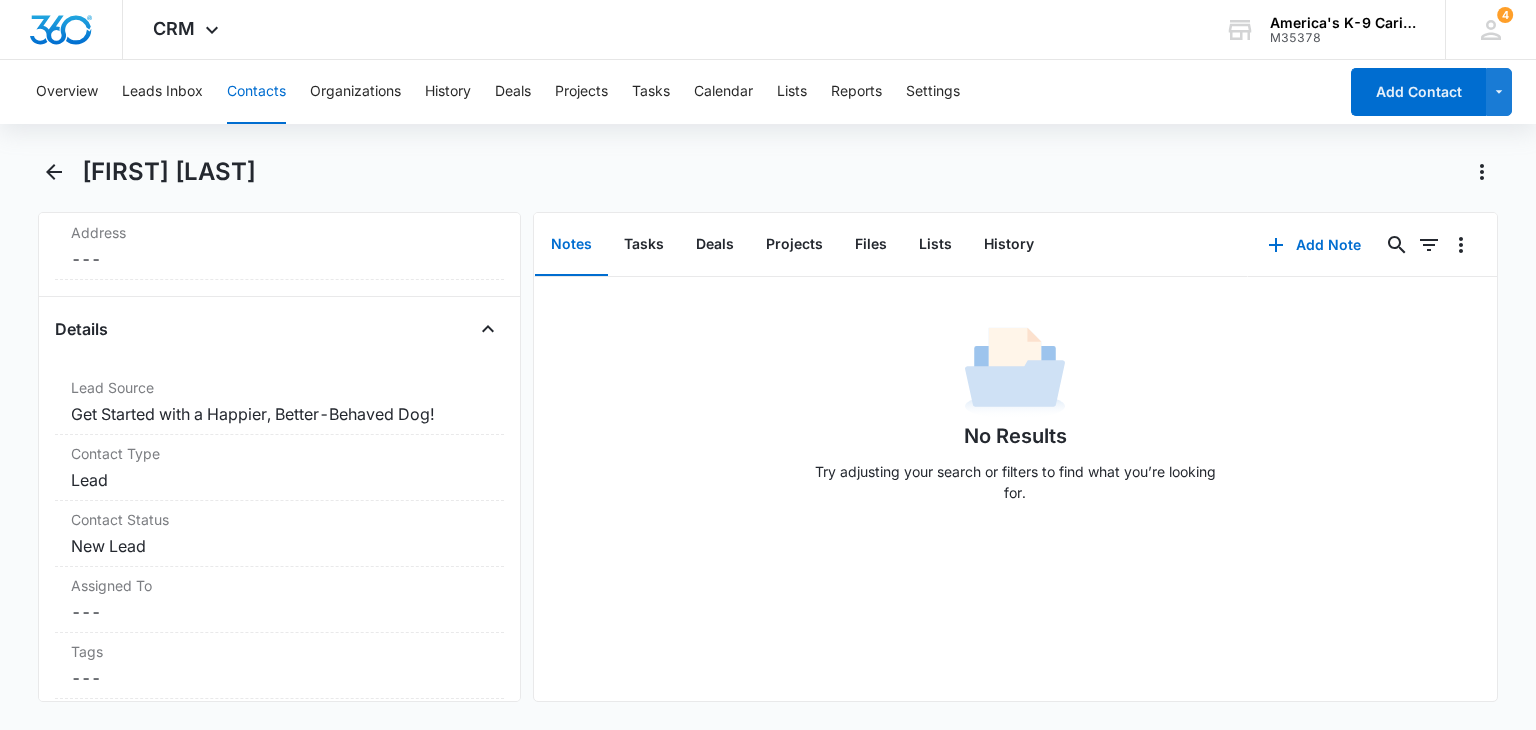 scroll, scrollTop: 660, scrollLeft: 0, axis: vertical 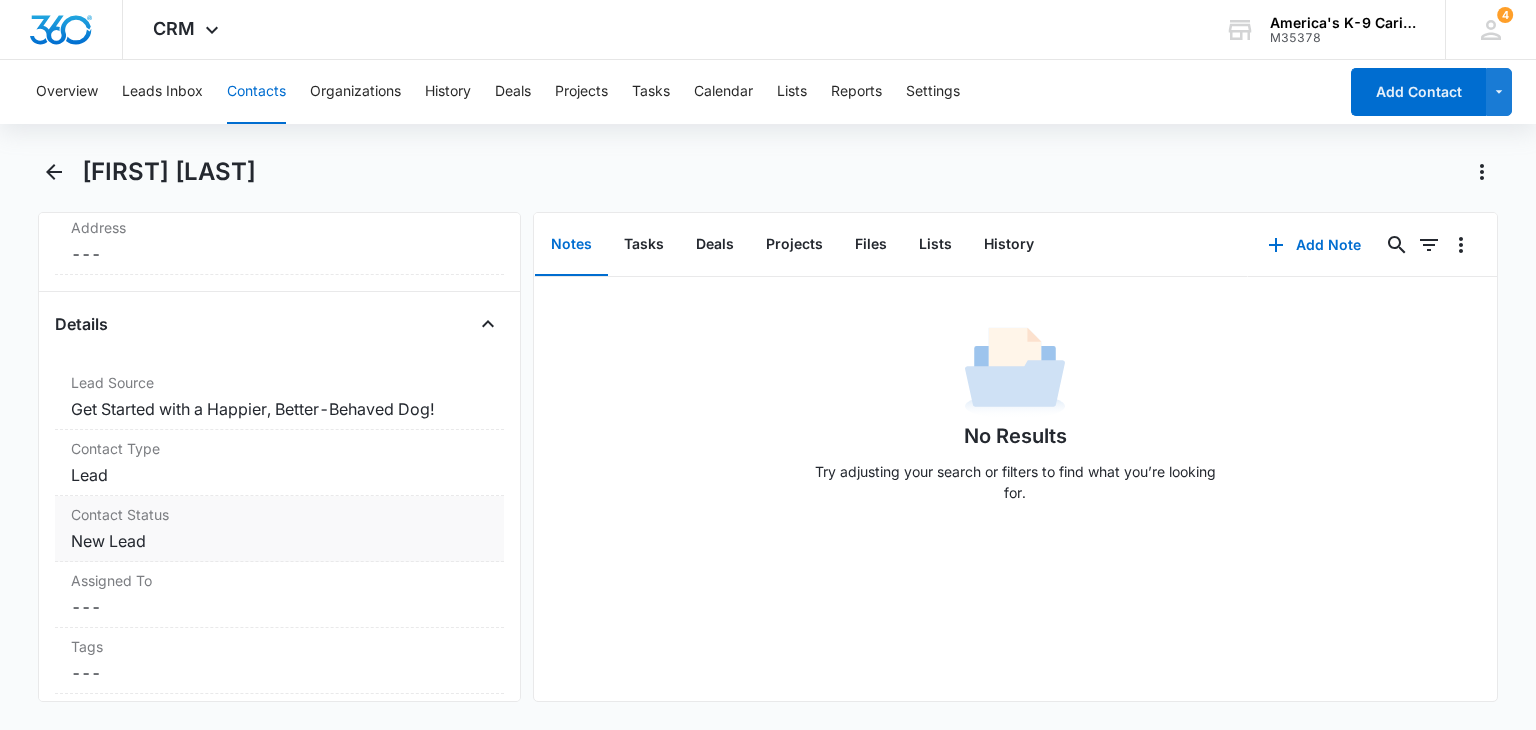 click on "Cancel Save Changes New Lead" at bounding box center [279, 541] 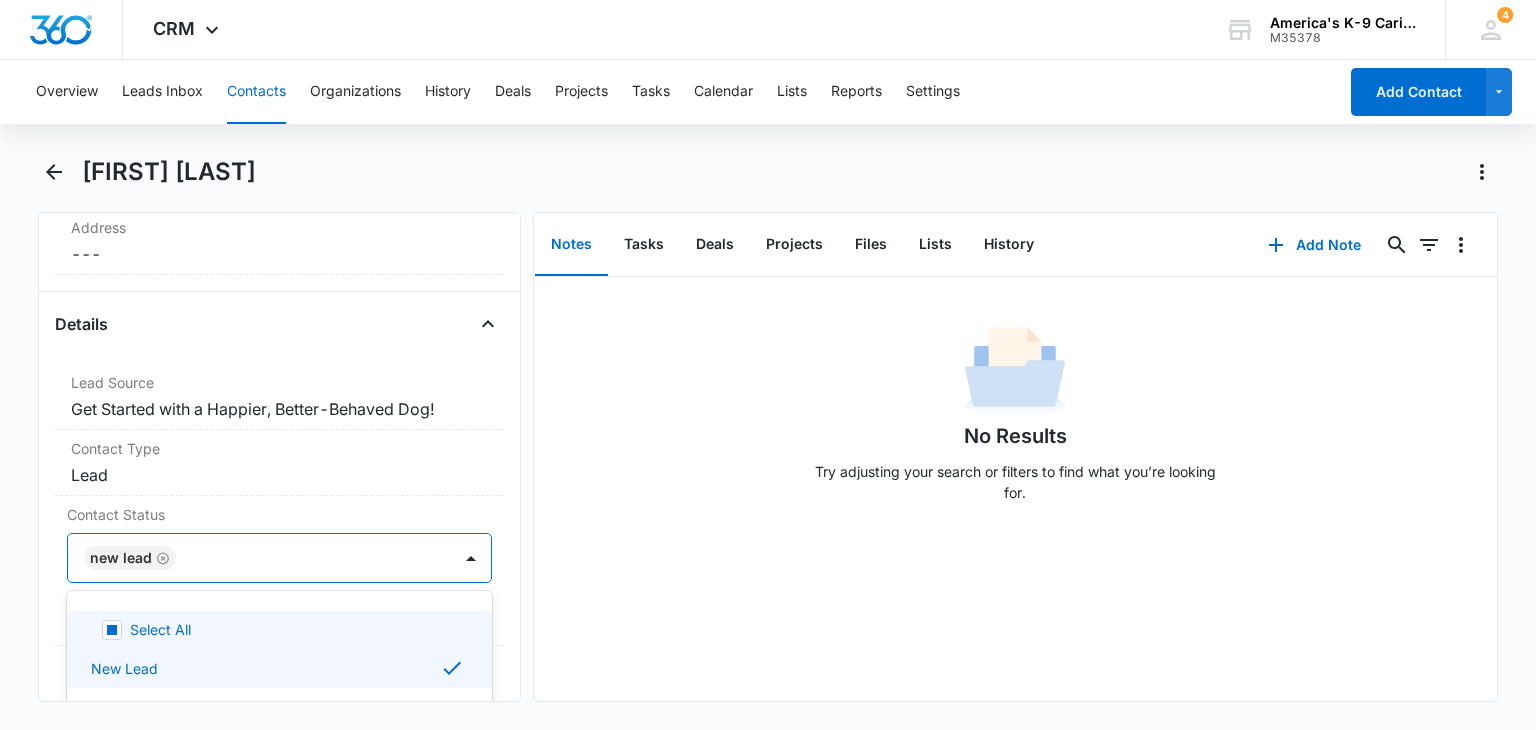 click at bounding box center [471, 558] 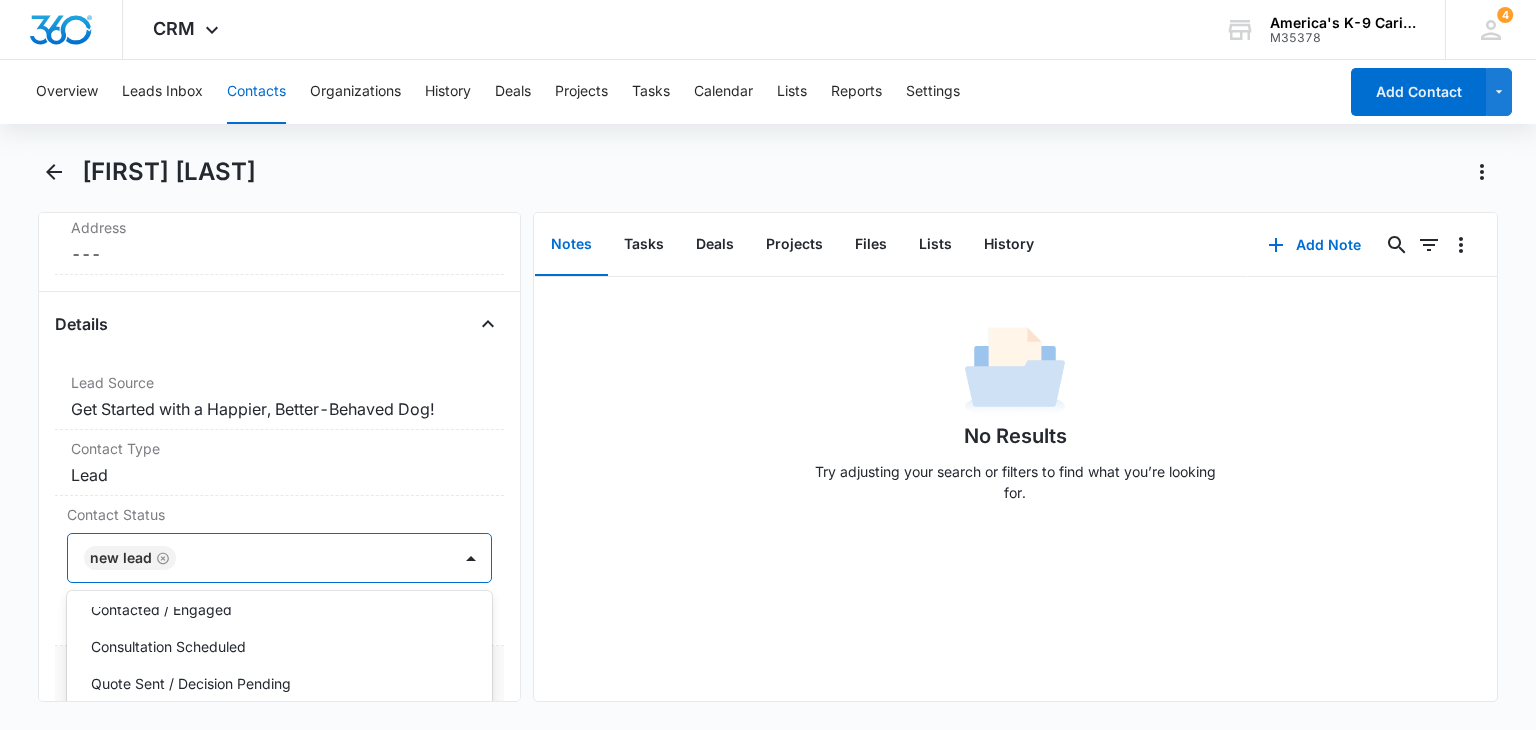 scroll, scrollTop: 88, scrollLeft: 0, axis: vertical 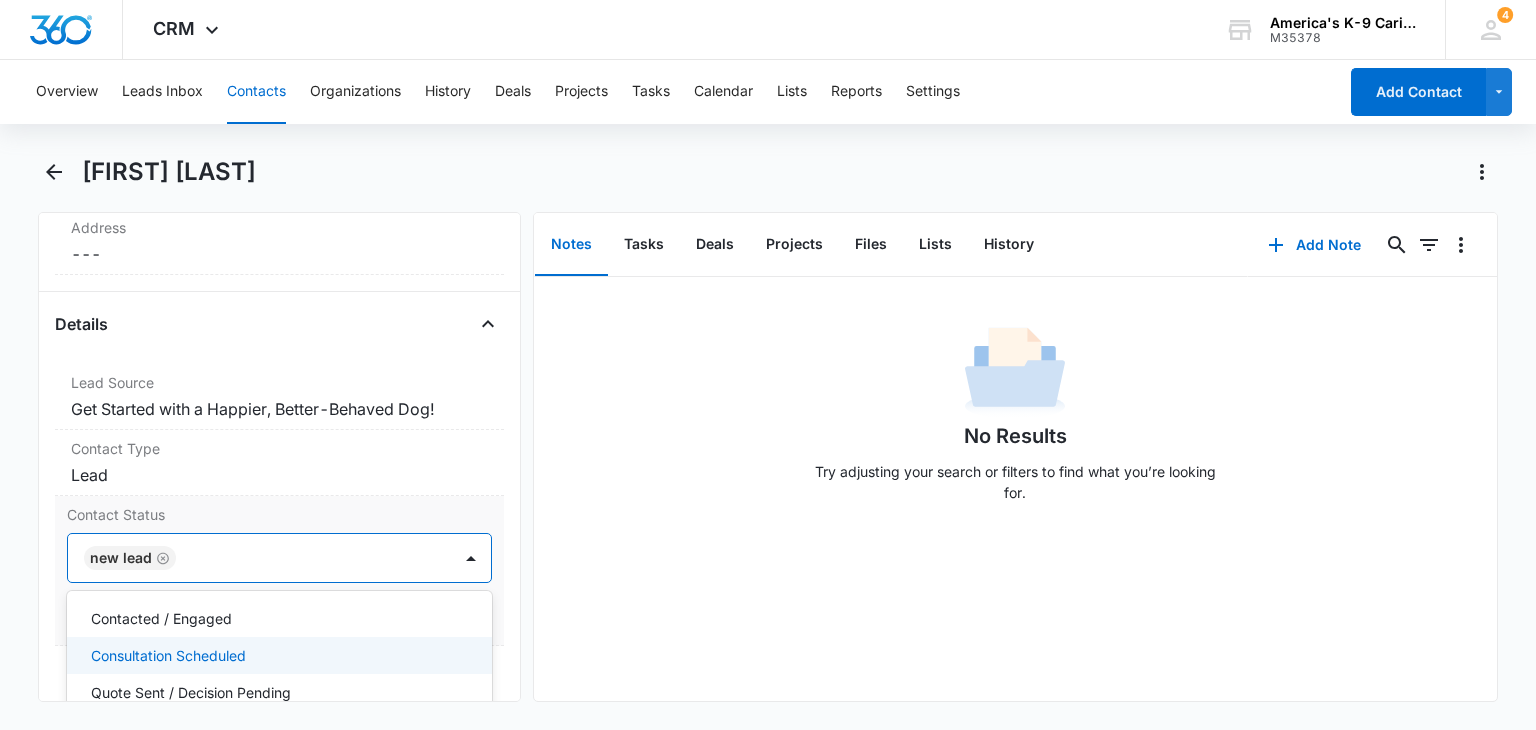 click on "Consultation Scheduled" at bounding box center [277, 655] 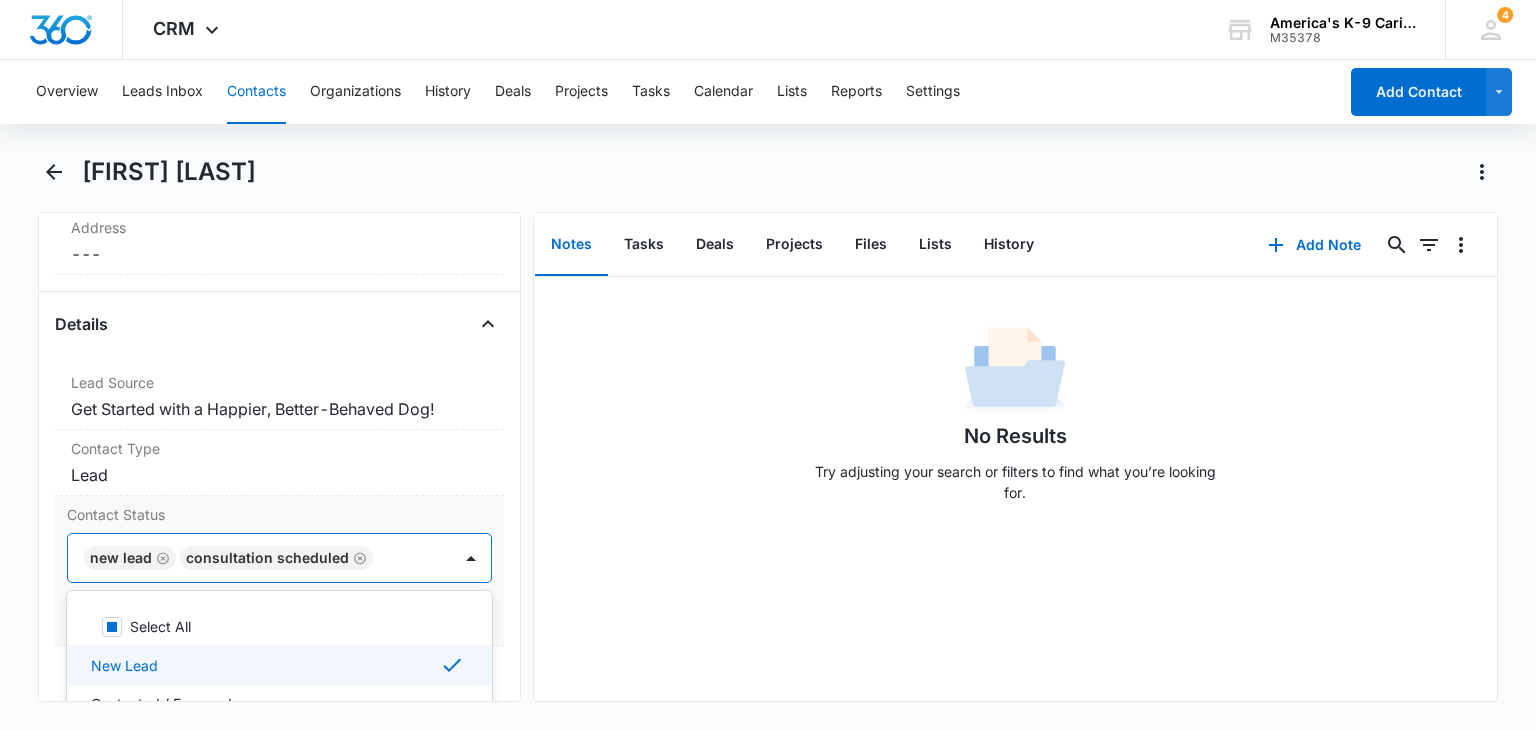 scroll, scrollTop: 0, scrollLeft: 0, axis: both 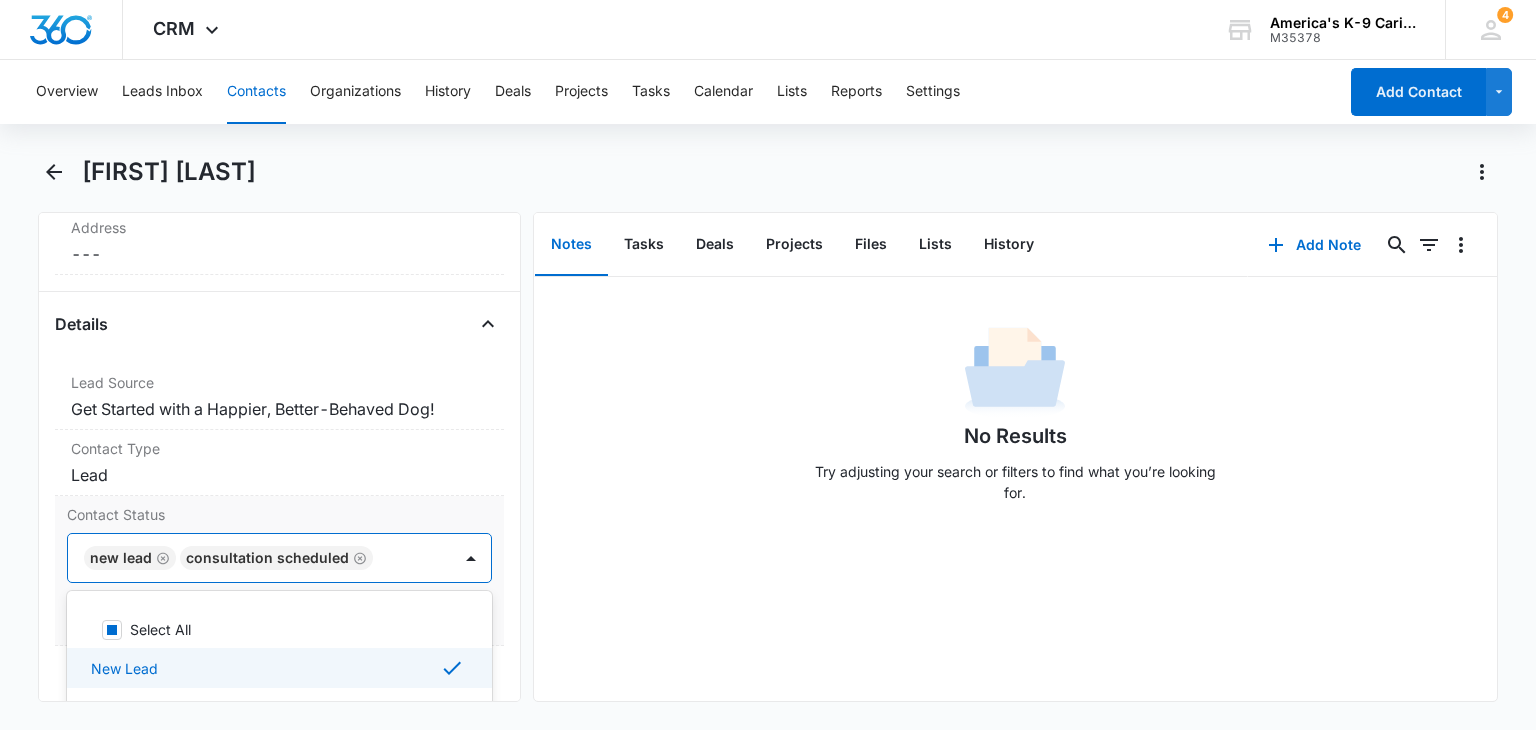 click 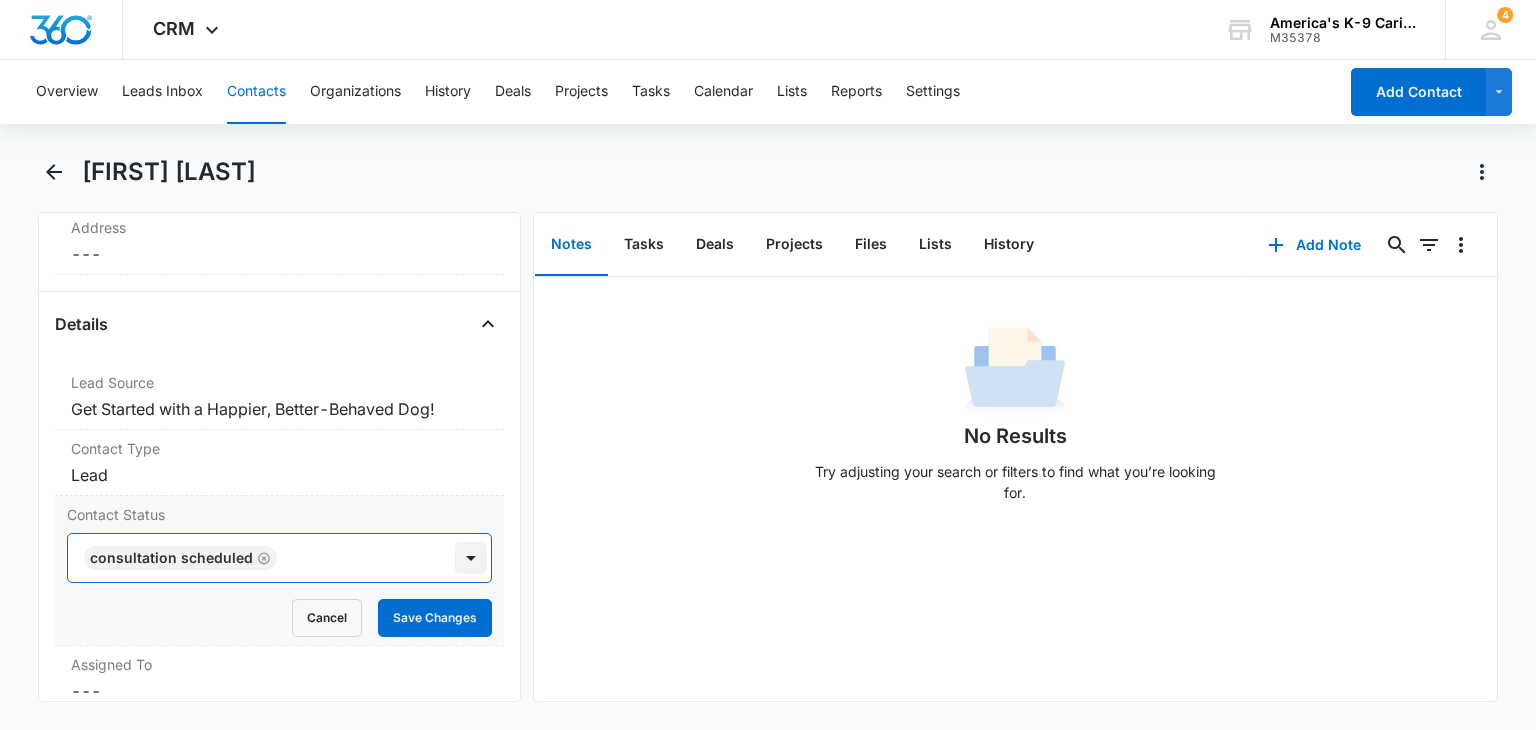 click at bounding box center [471, 558] 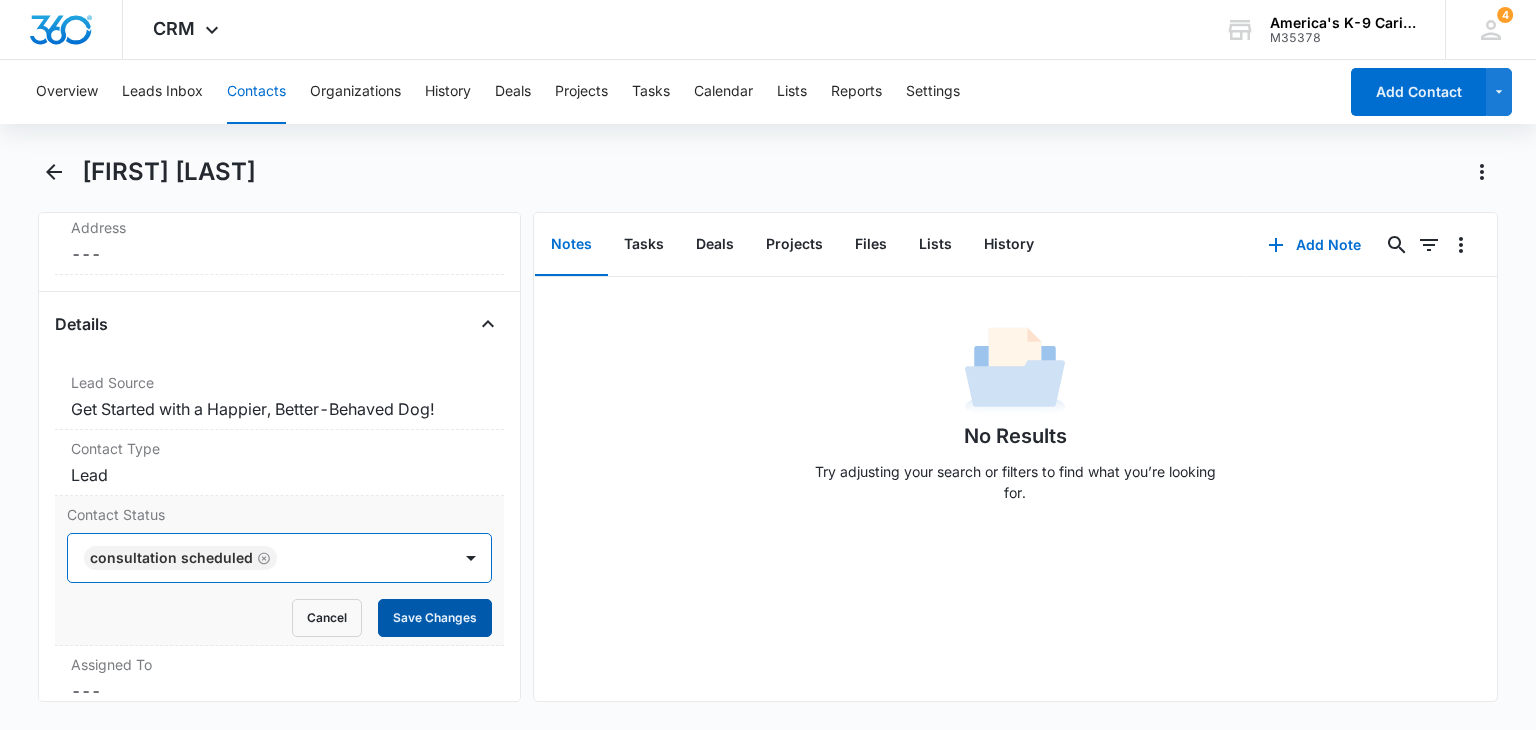 click on "Save Changes" at bounding box center [435, 618] 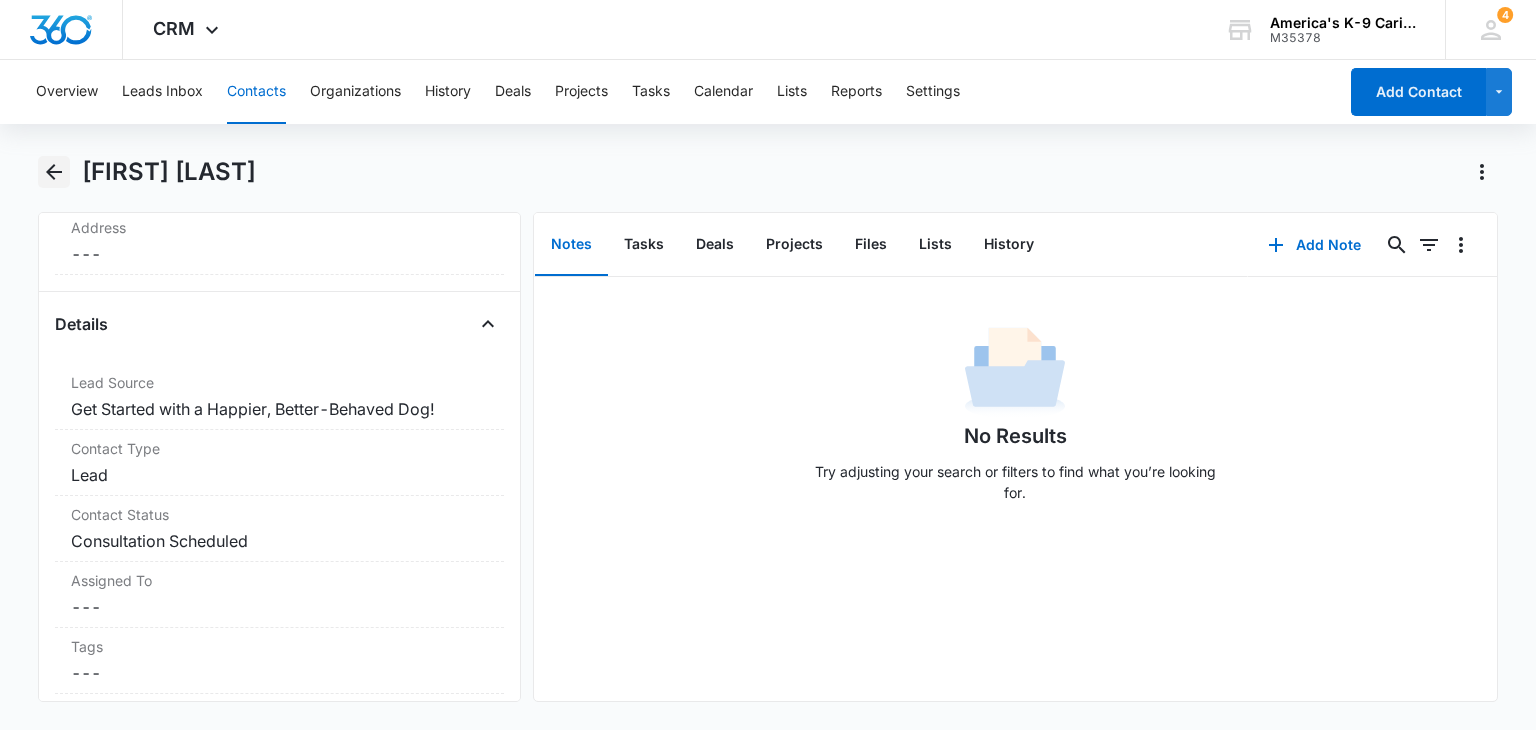 click 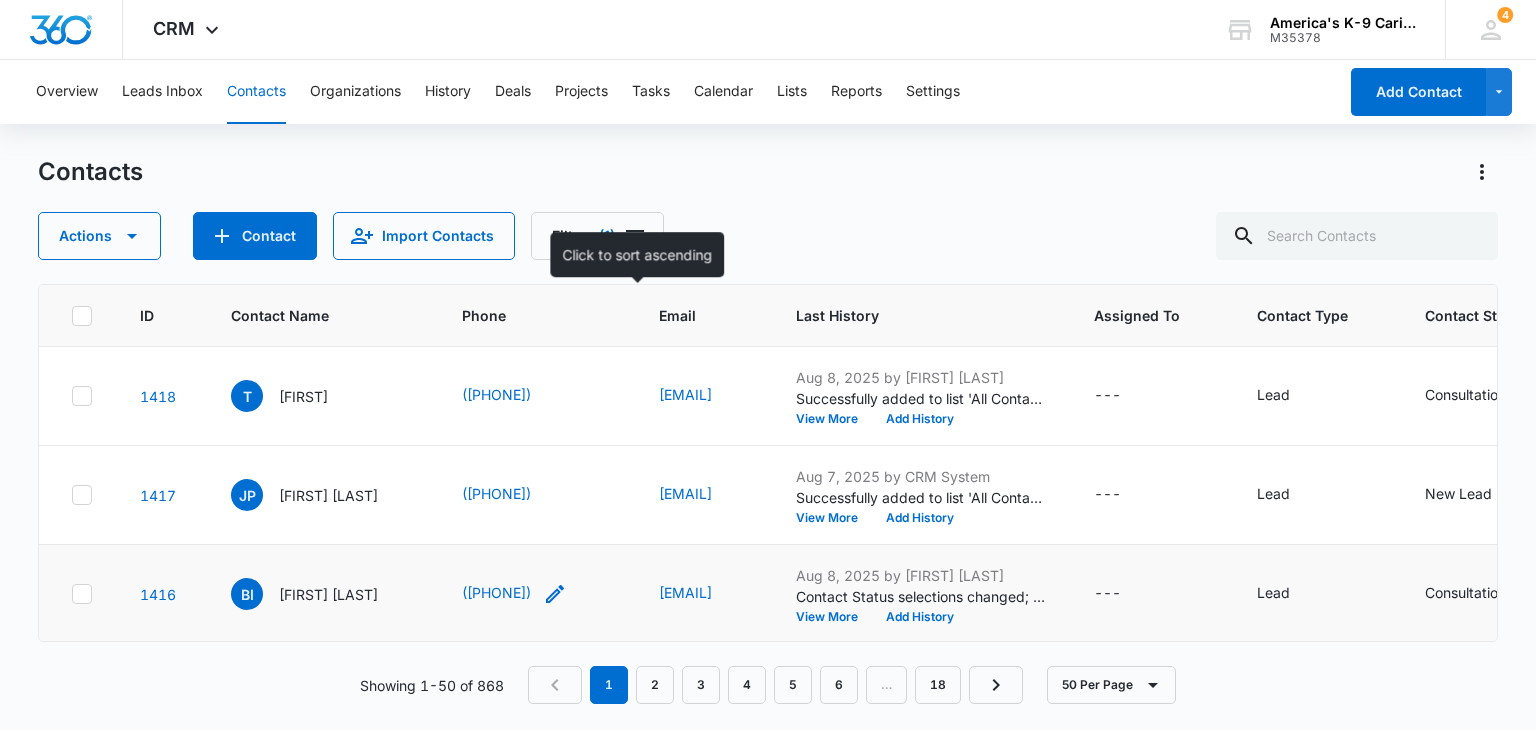 scroll, scrollTop: 252, scrollLeft: 0, axis: vertical 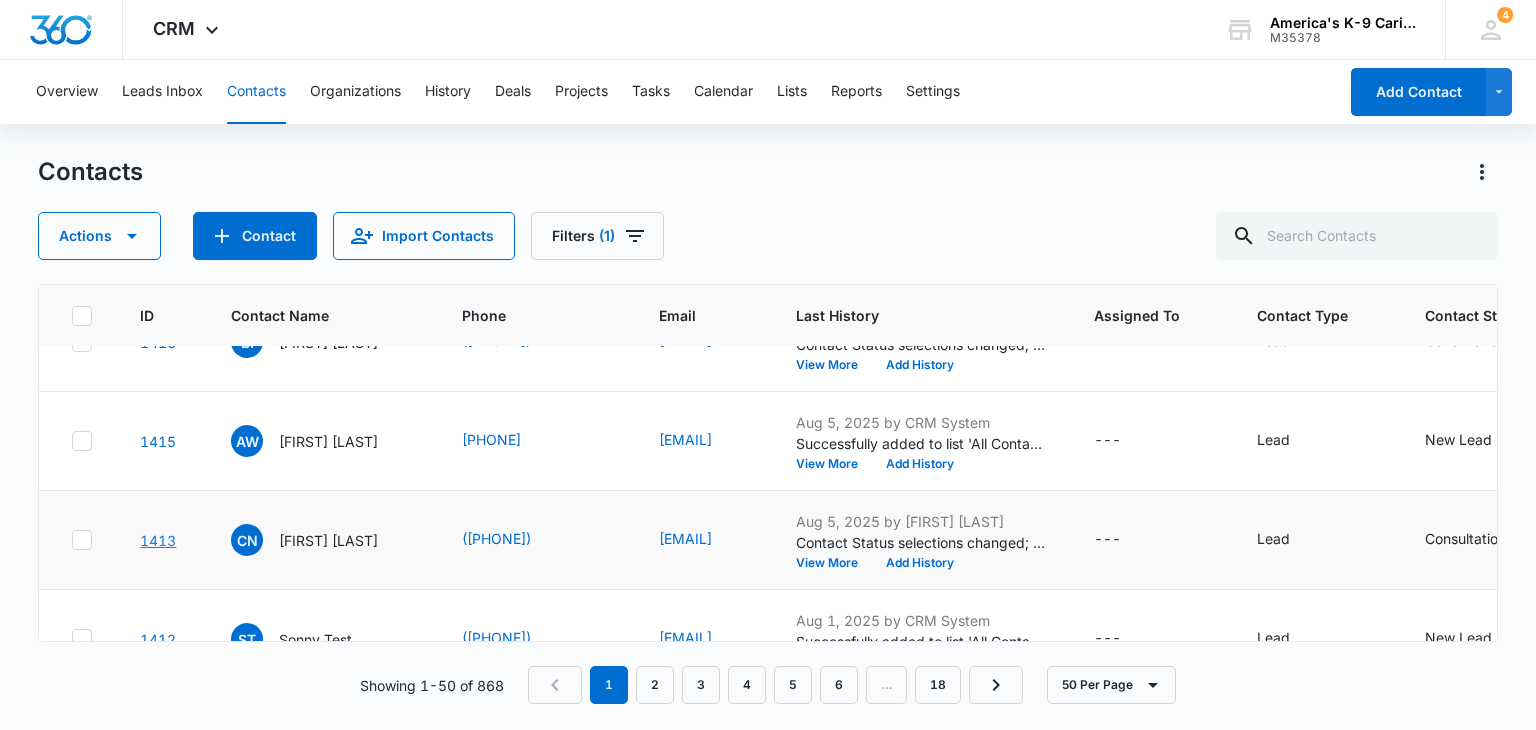 click on "1413" at bounding box center (158, 540) 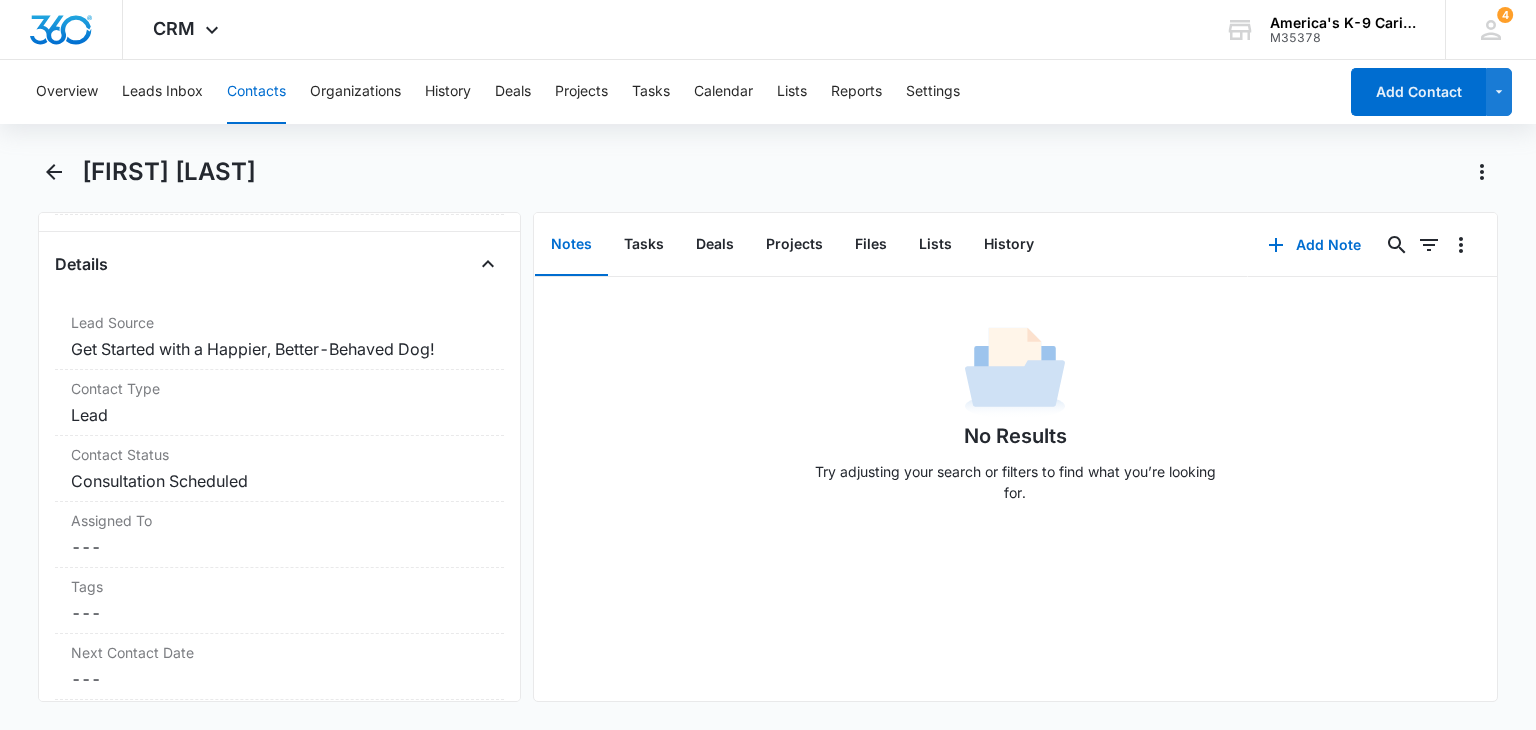 scroll, scrollTop: 775, scrollLeft: 0, axis: vertical 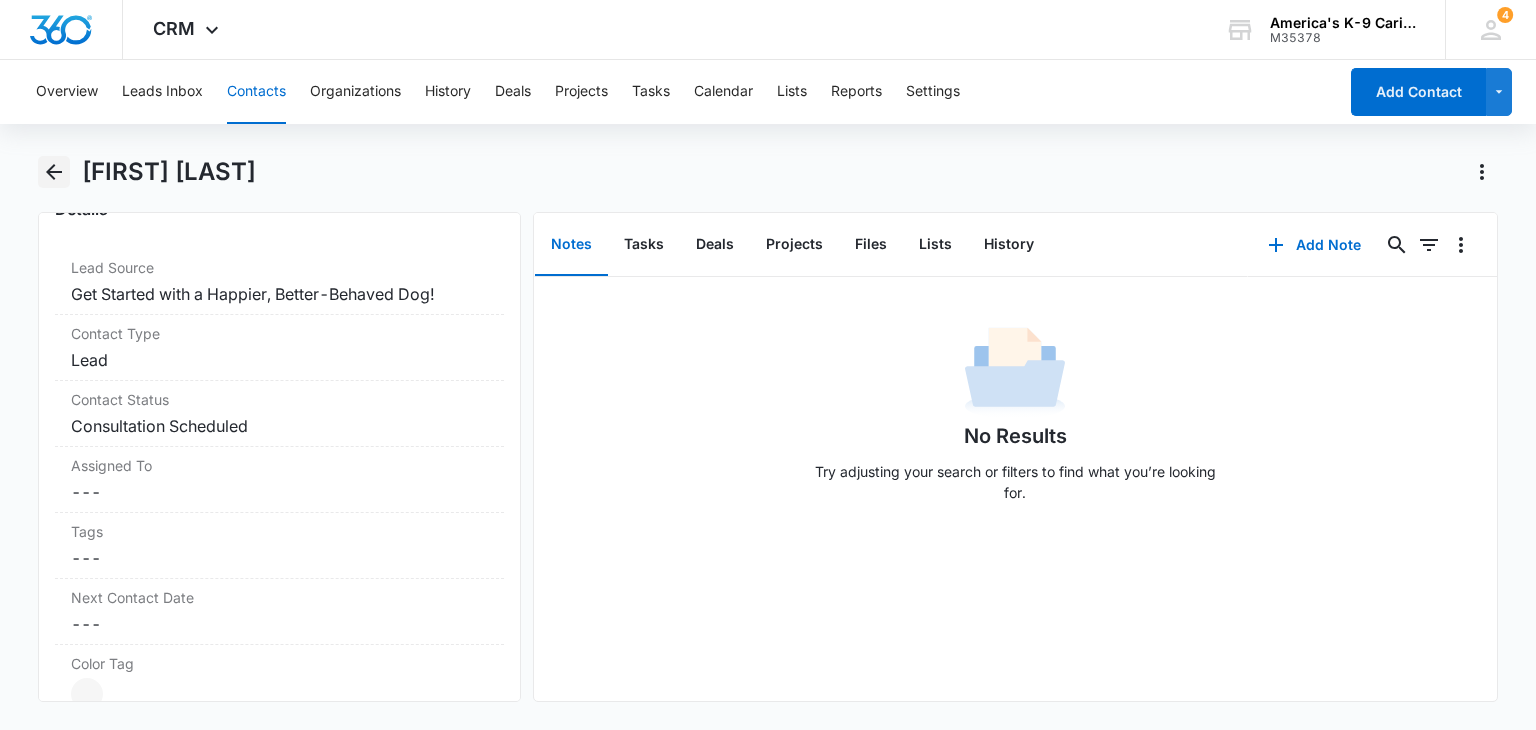 click at bounding box center (53, 172) 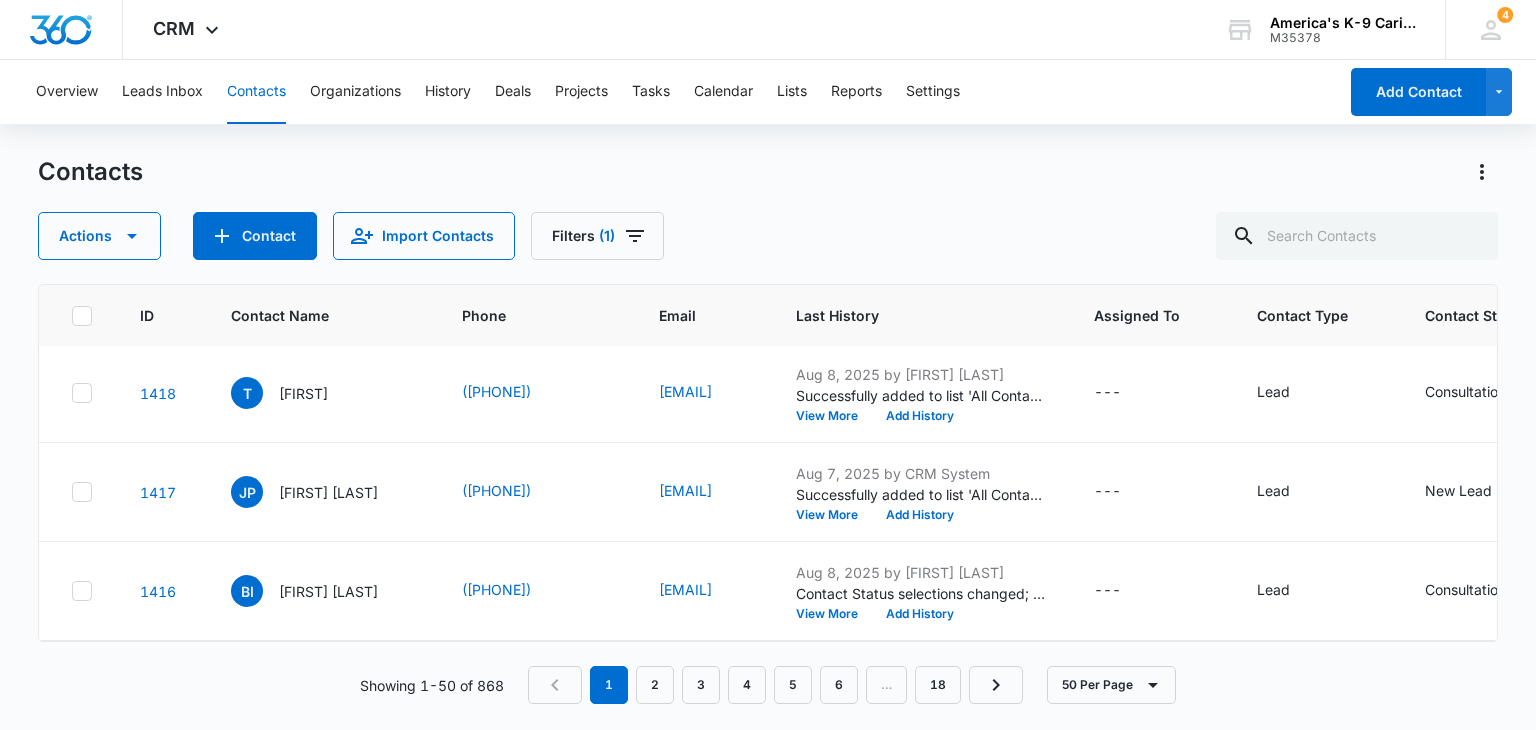scroll, scrollTop: 0, scrollLeft: 0, axis: both 